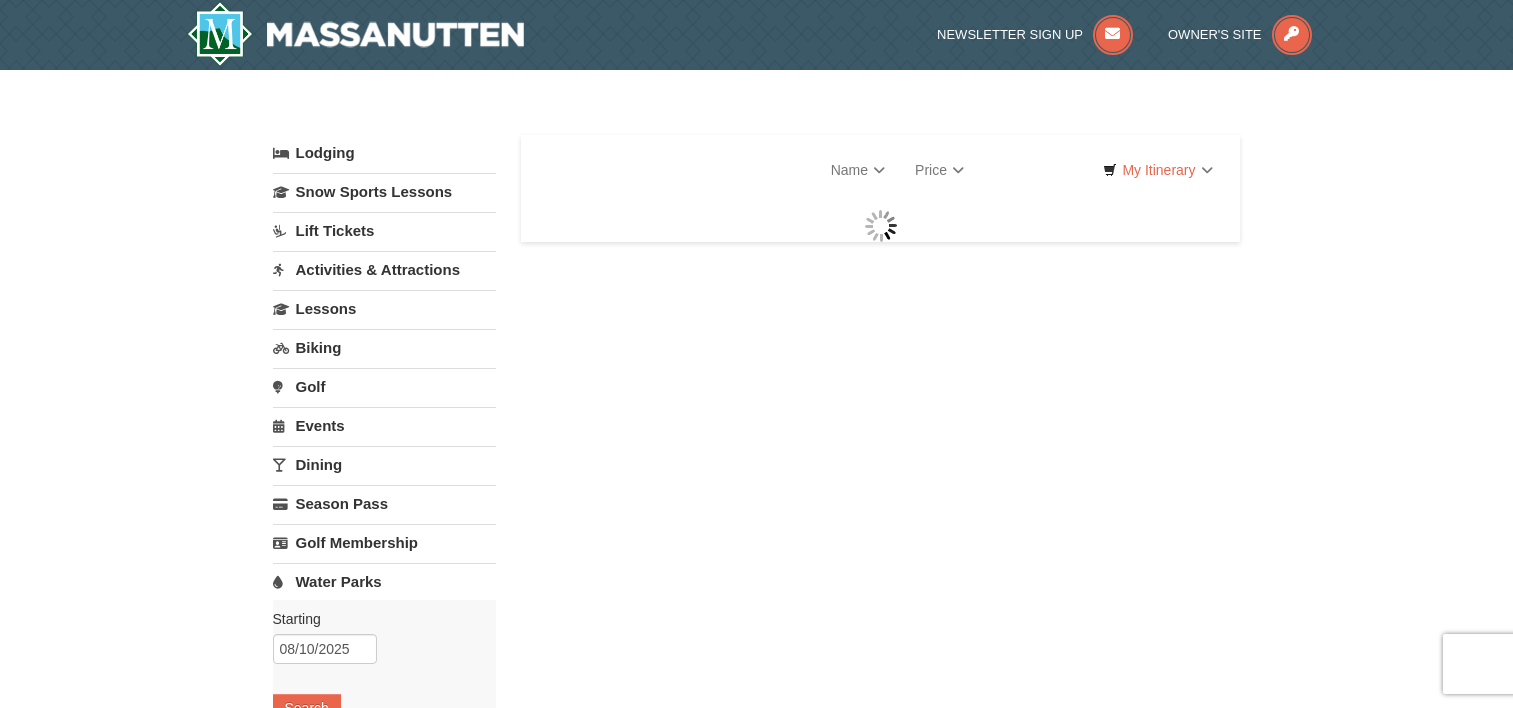 scroll, scrollTop: 0, scrollLeft: 0, axis: both 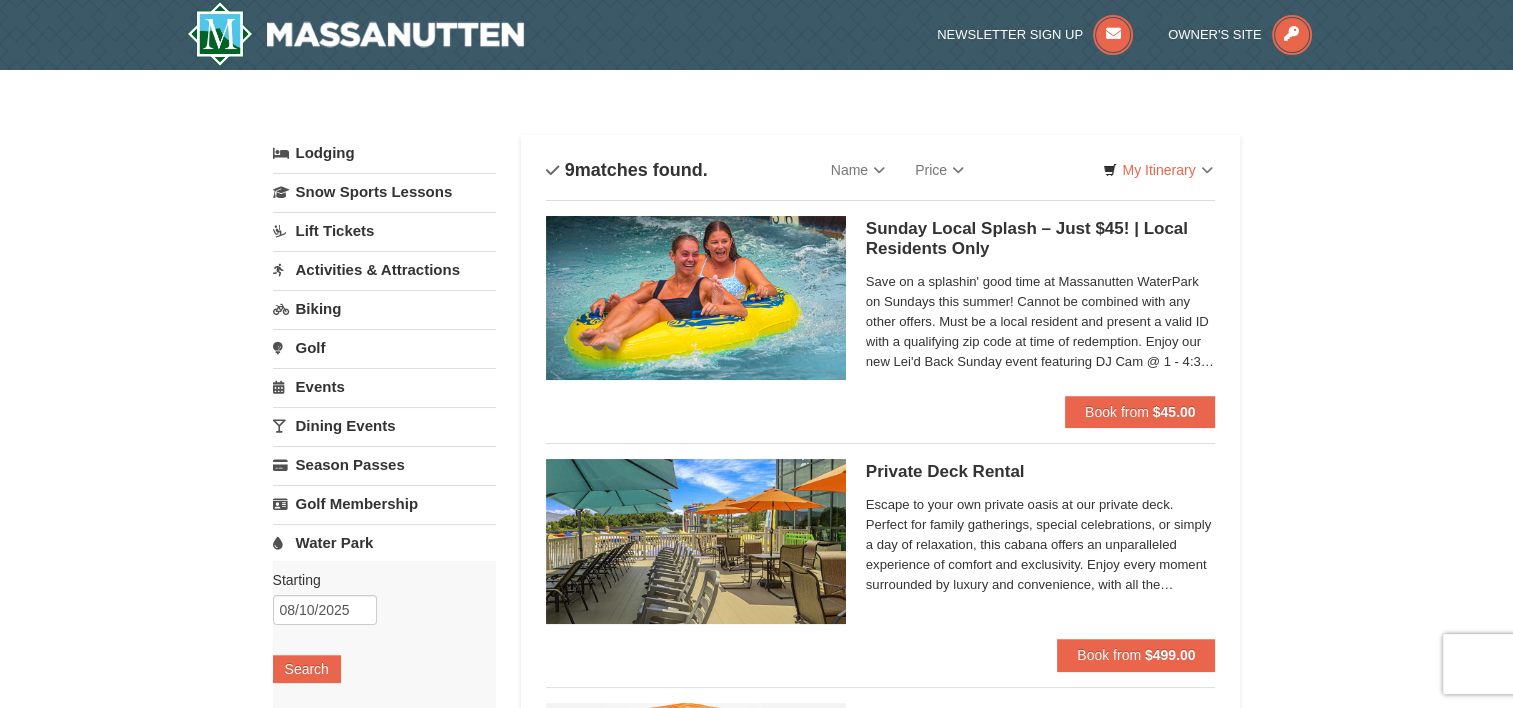 click on "Save on a splashin' good time at Massanutten WaterPark on Sundays this summer! Cannot be combined with any other offers. Must be a local resident and present a valid ID with a qualifying zip code at time of redemption. Enjoy our new Lei'd Back Sunday event featuring DJ Cam @ 1 - 4:30 PM | Tropical fare @ The Chill Grill | Specialty Cocktails & Mocktails" at bounding box center [1041, 322] 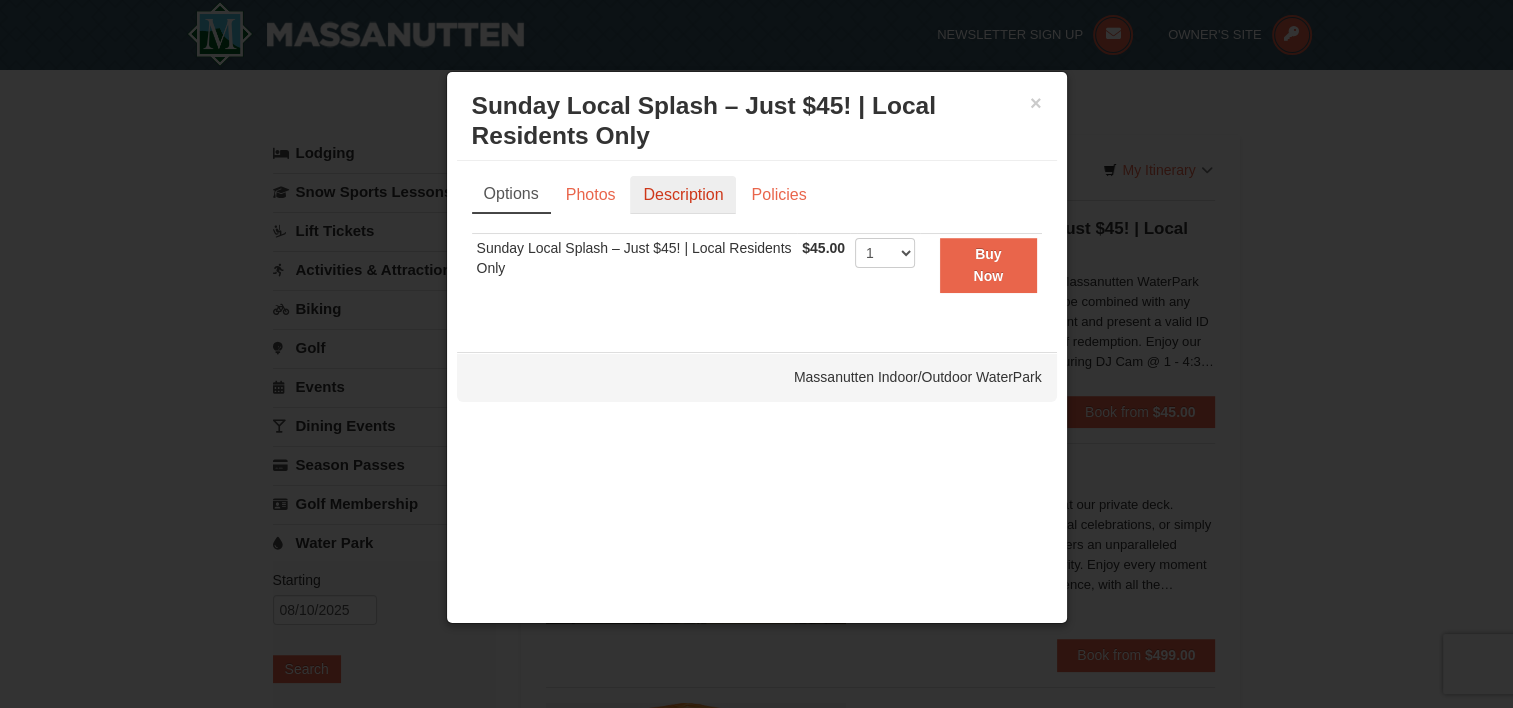 click on "Description" at bounding box center (683, 195) 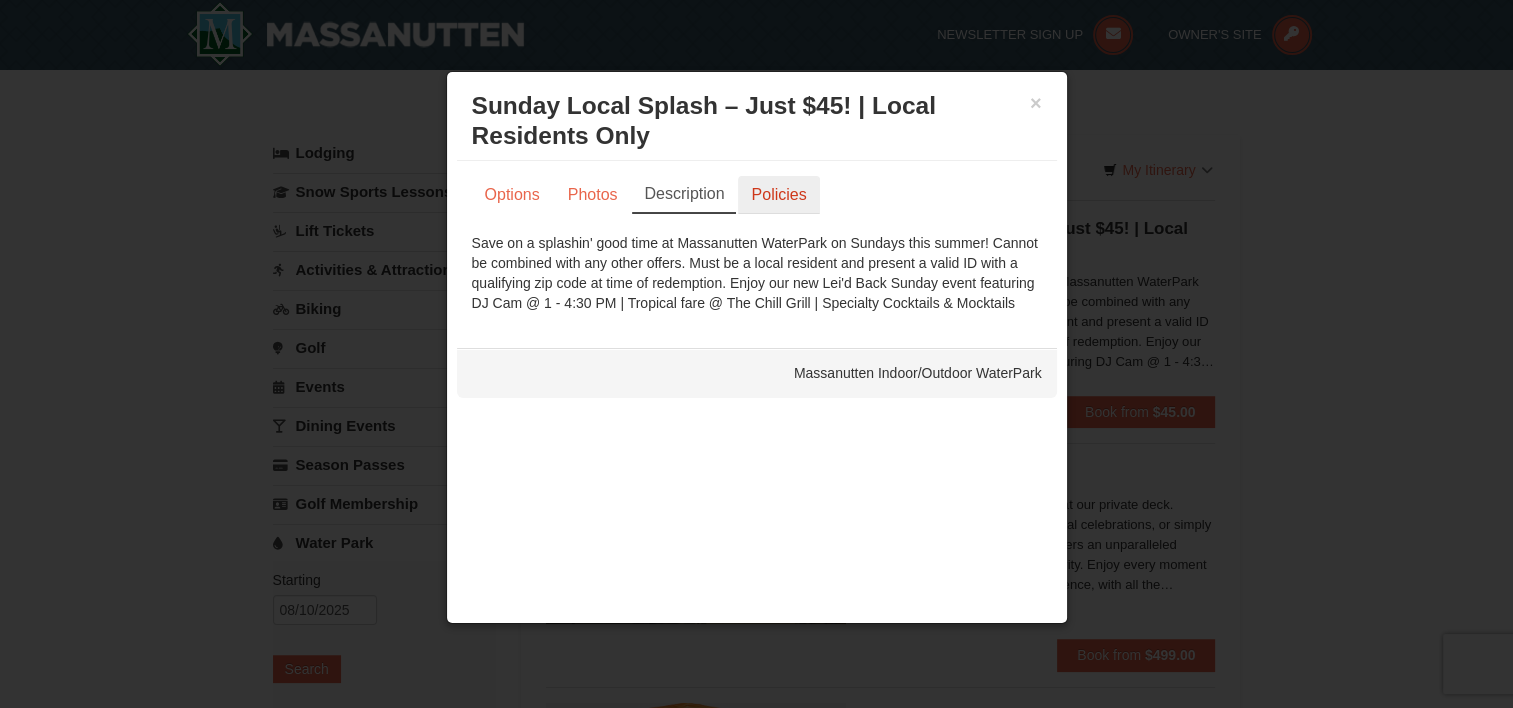 click on "Policies" at bounding box center [778, 195] 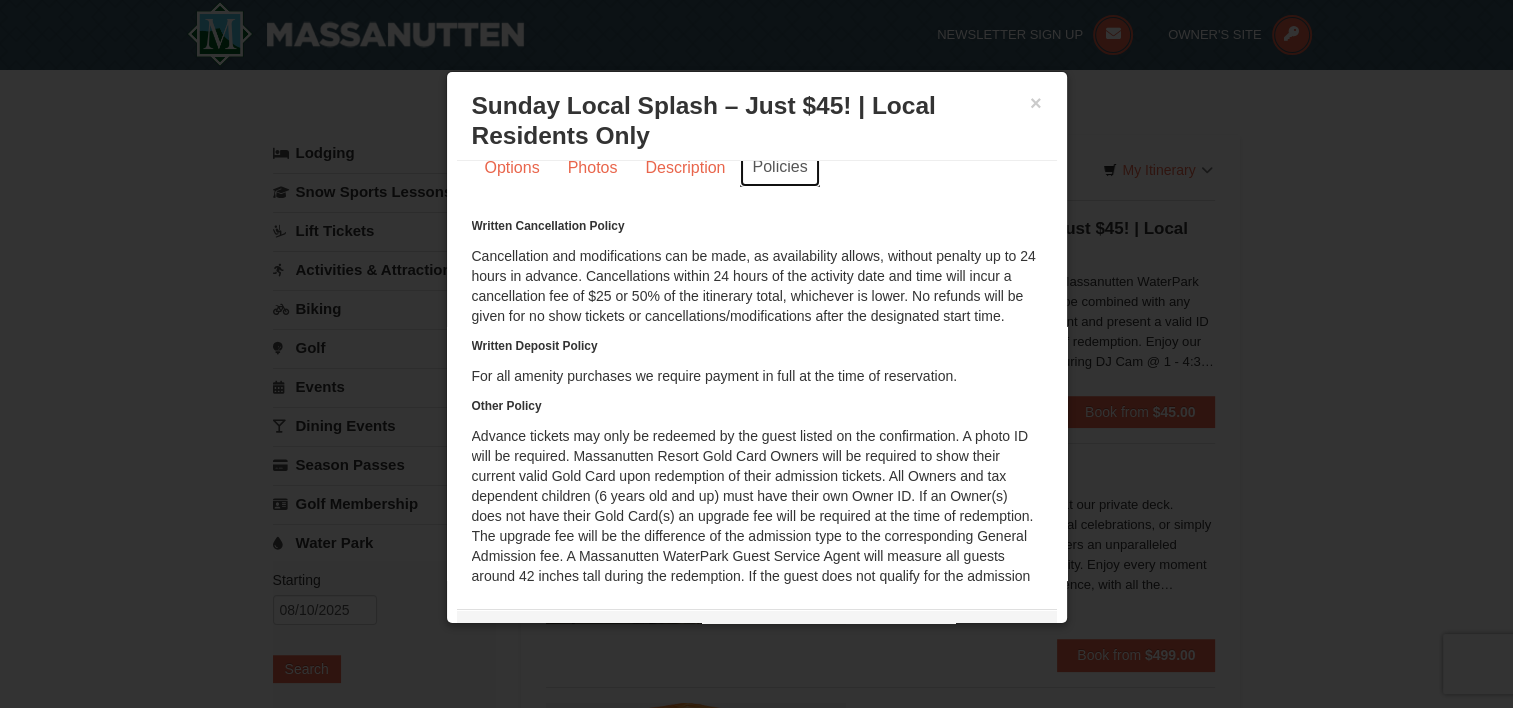 scroll, scrollTop: 0, scrollLeft: 0, axis: both 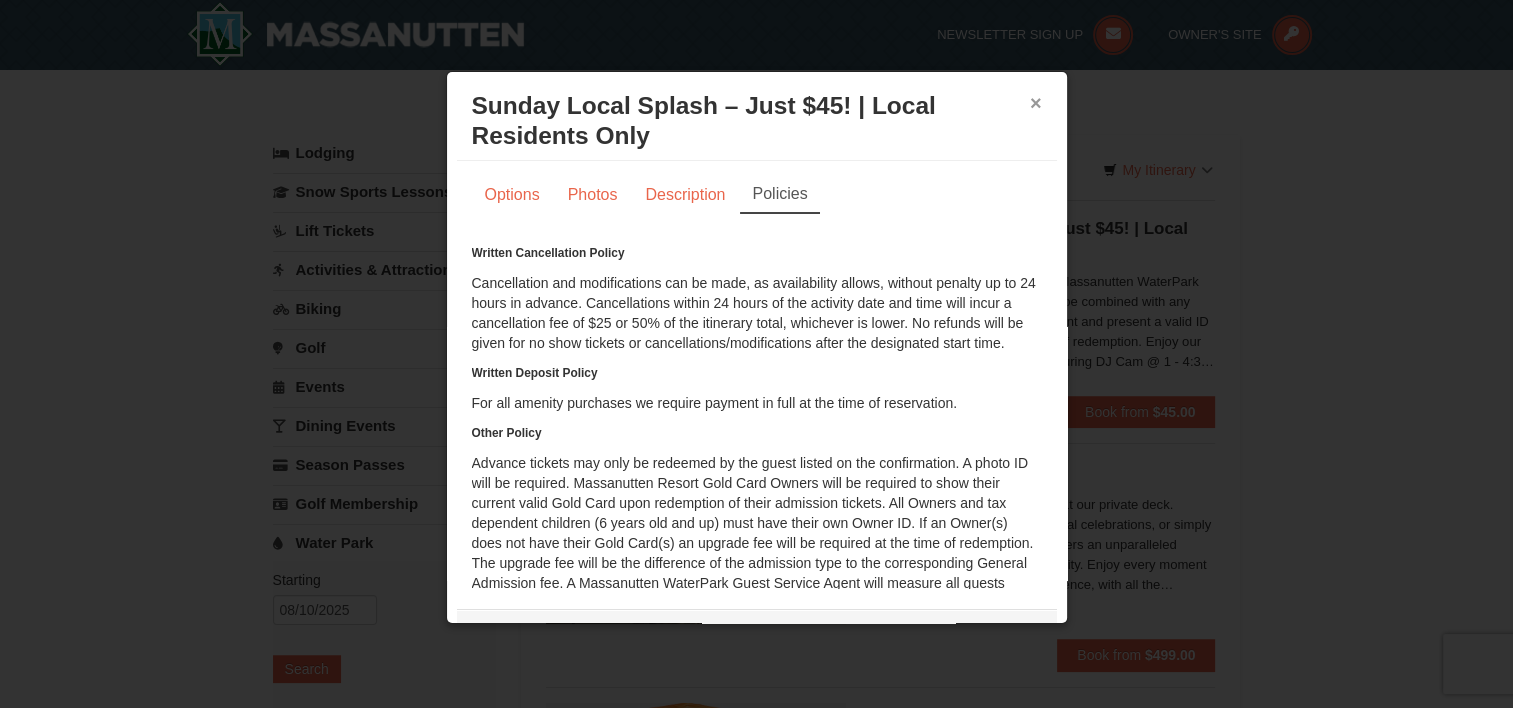 click on "×" at bounding box center [1036, 103] 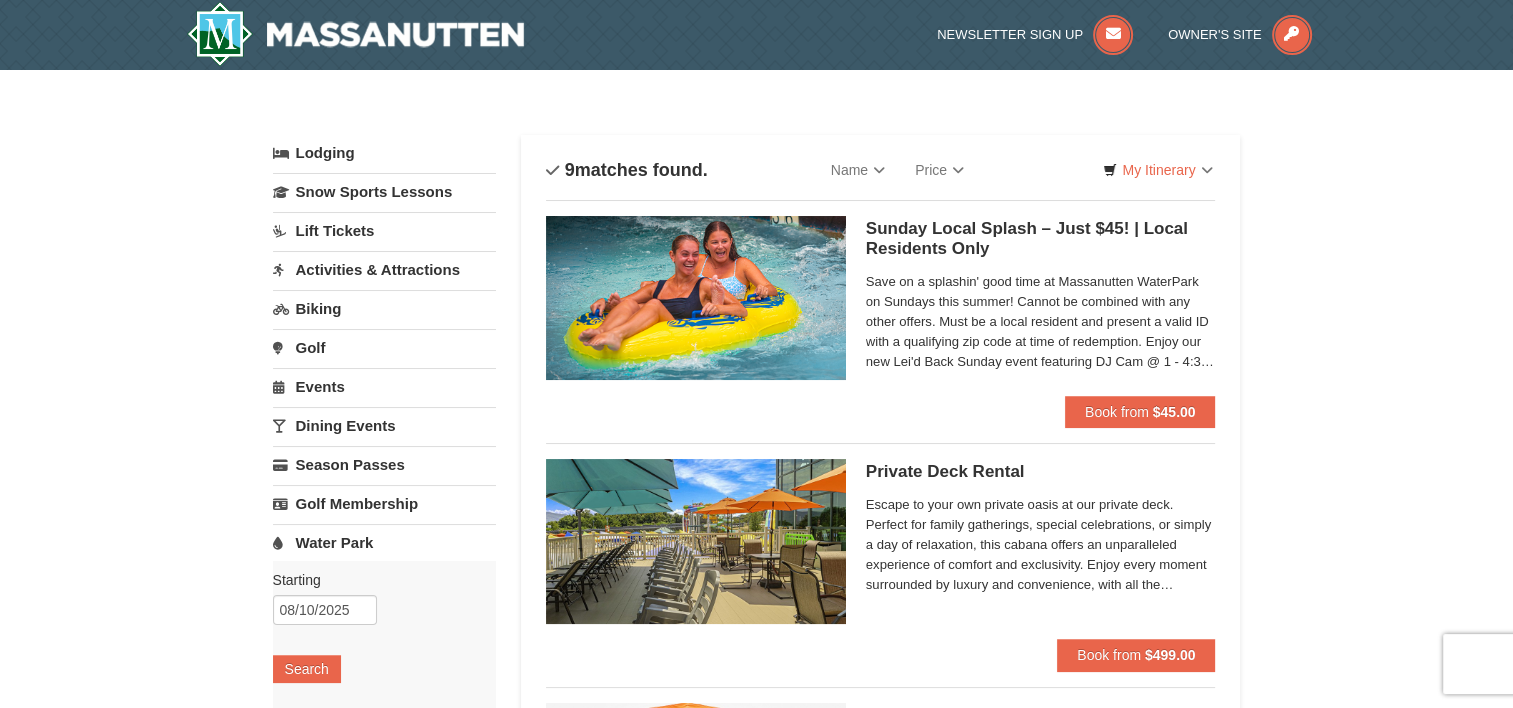 click on "Sunday Local Splash – Just $45! | Local Residents Only  Massanutten Indoor/Outdoor WaterPark" at bounding box center (1041, 239) 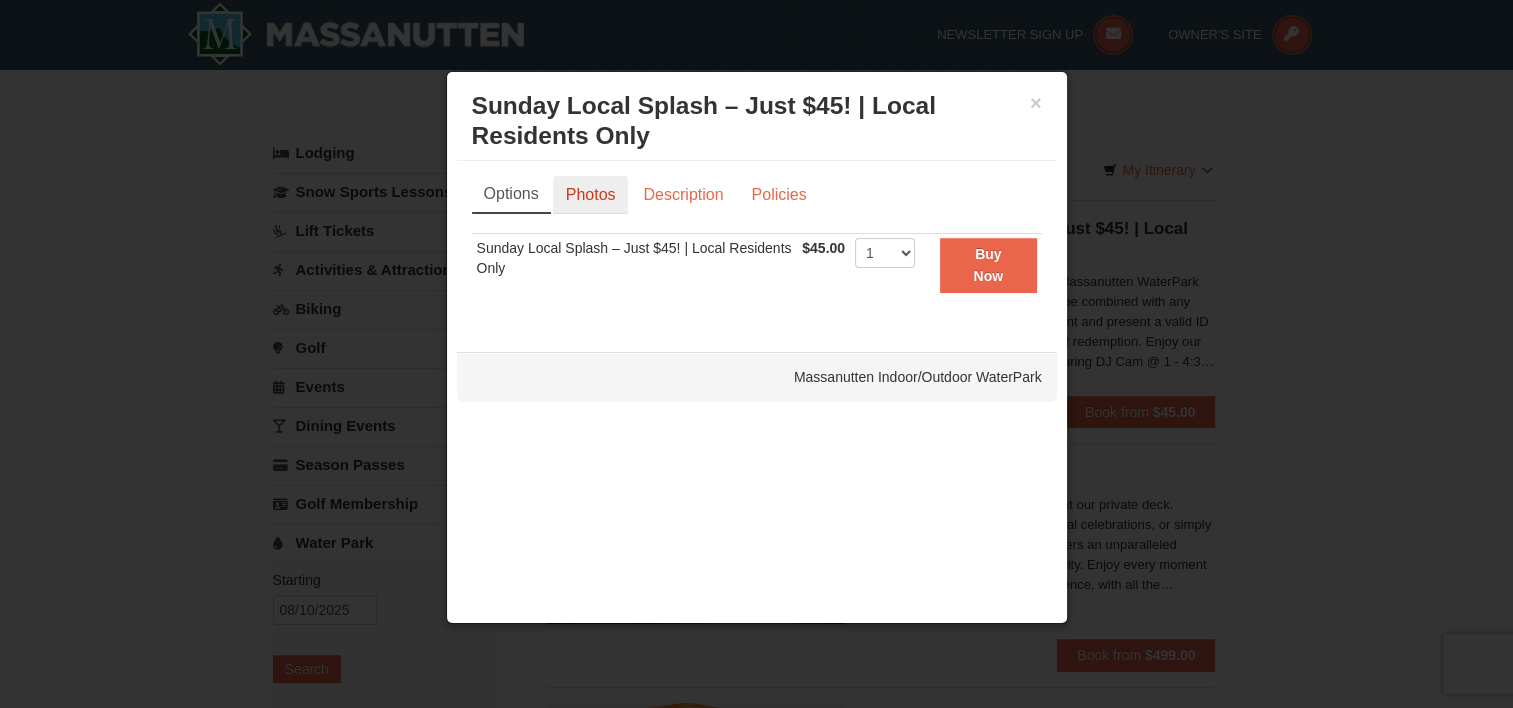 click on "Photos" at bounding box center (591, 195) 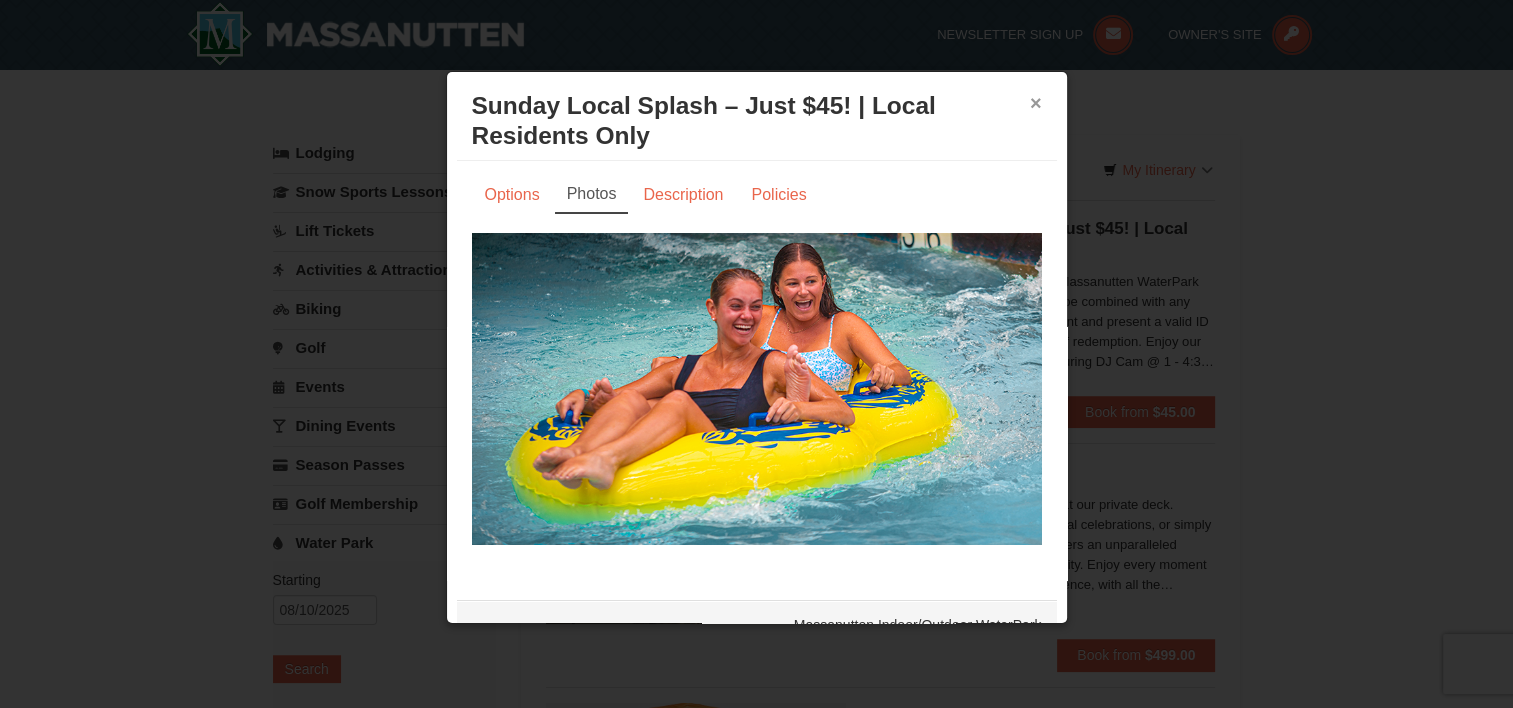 click on "×" at bounding box center (1036, 103) 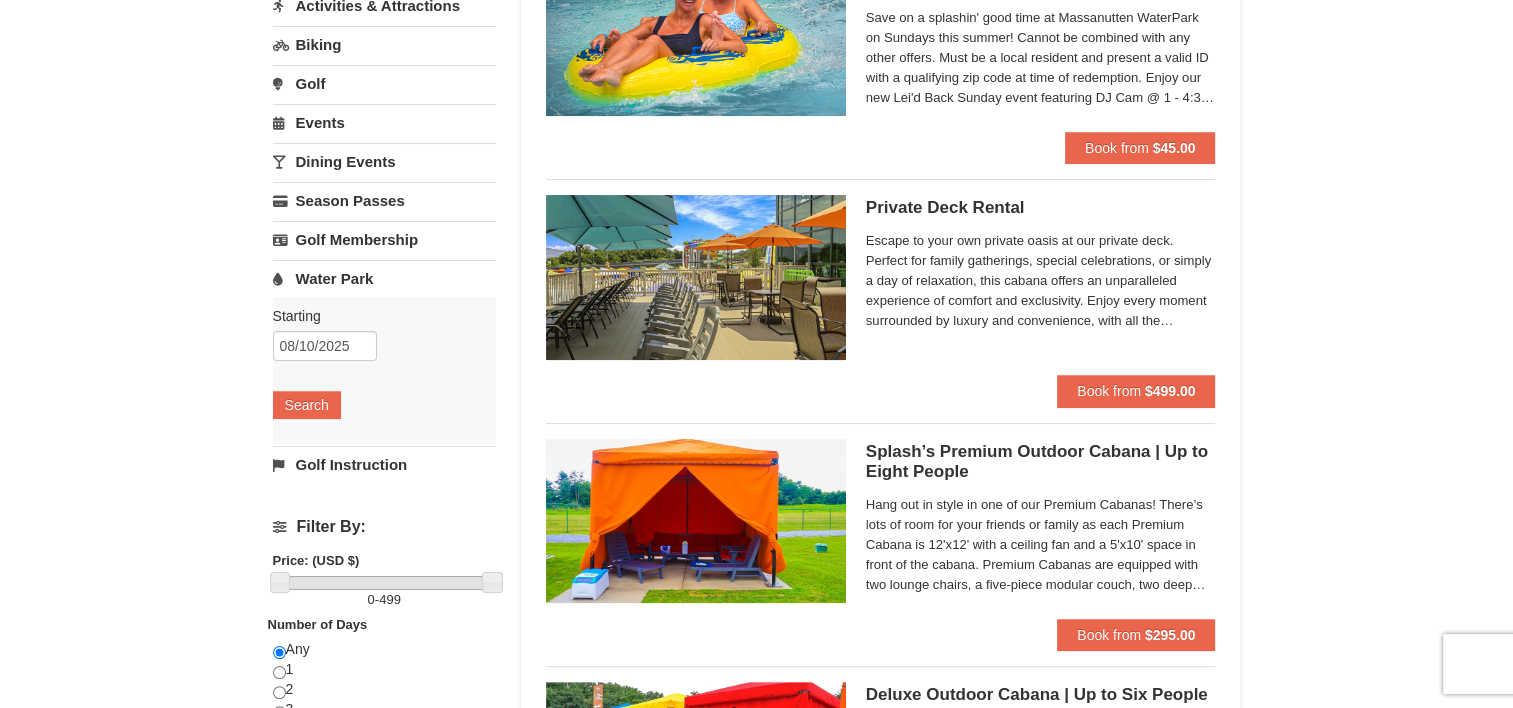 scroll, scrollTop: 300, scrollLeft: 0, axis: vertical 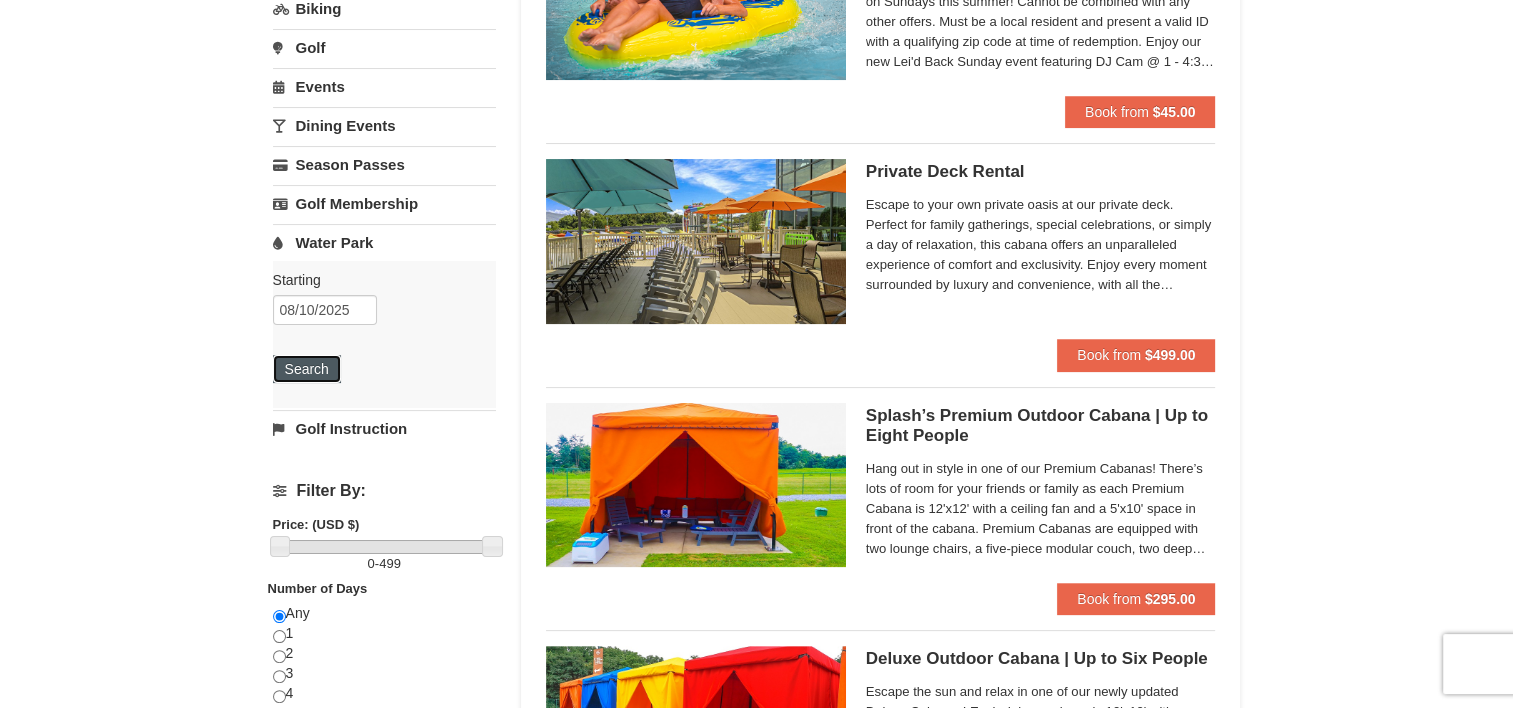 click on "Search" at bounding box center [307, 369] 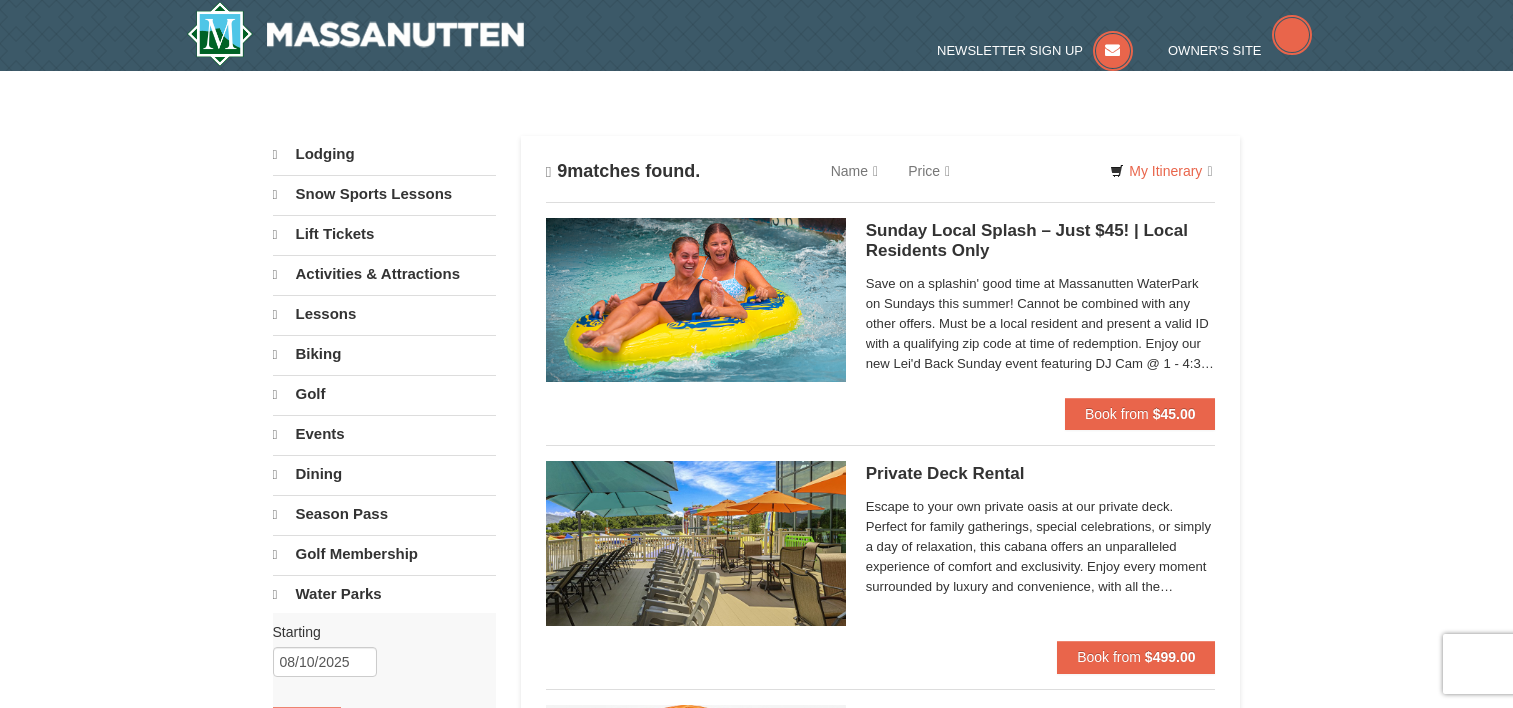 scroll, scrollTop: 0, scrollLeft: 0, axis: both 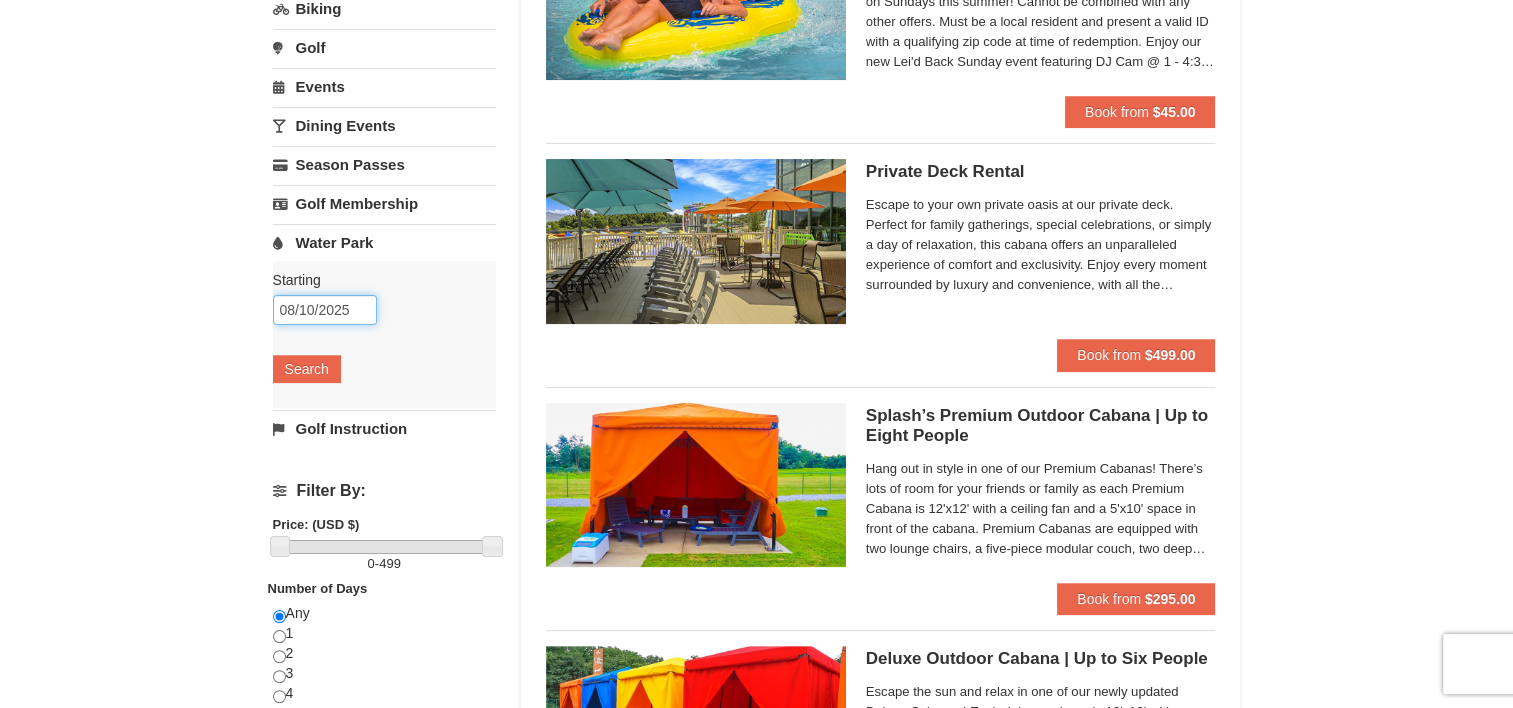 click on "08/10/2025" at bounding box center (325, 310) 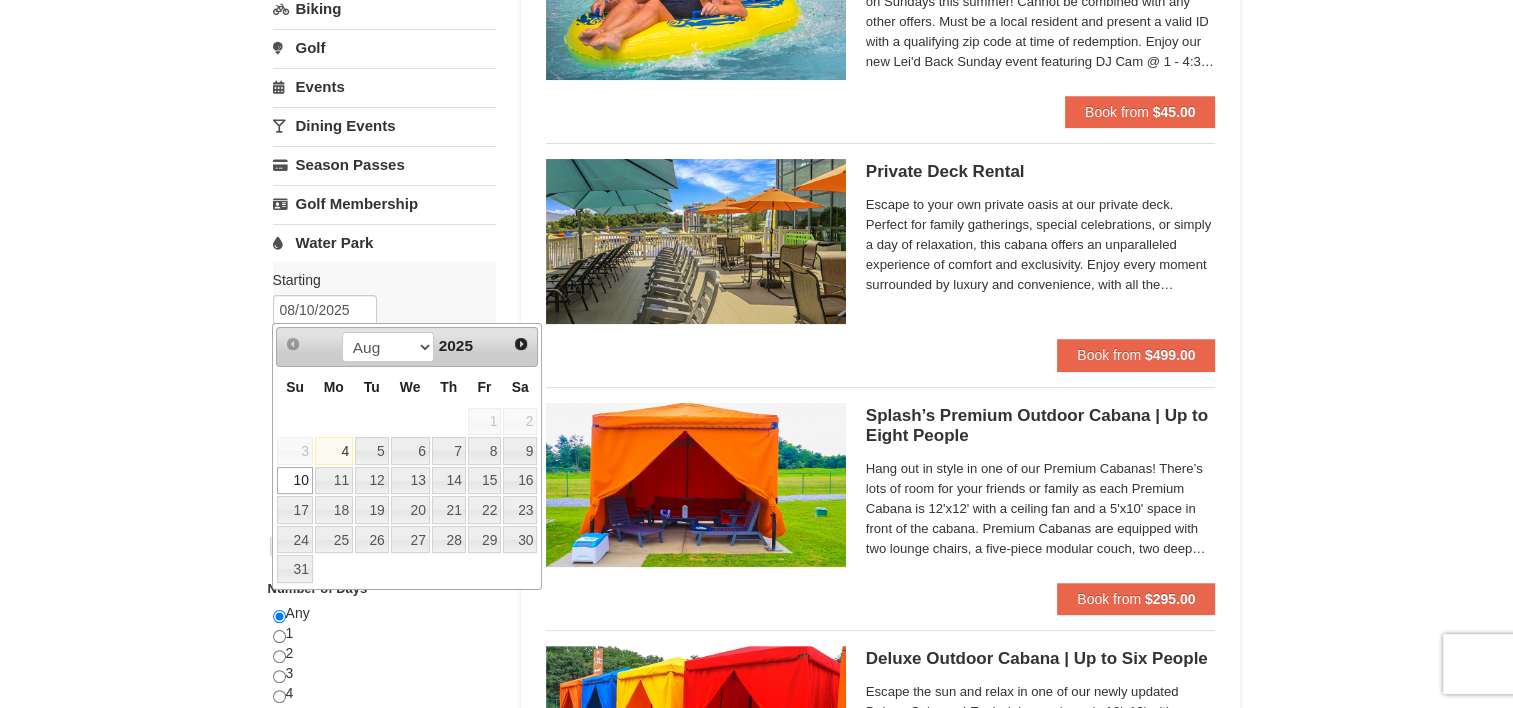 click on "Sort By
Name
Name (A to Z)
Name (Z to A)
Price
Price (Low to High)
Price (High to Low)
Search Progress
9  matches found.
We are sorry!" at bounding box center (881, 968) 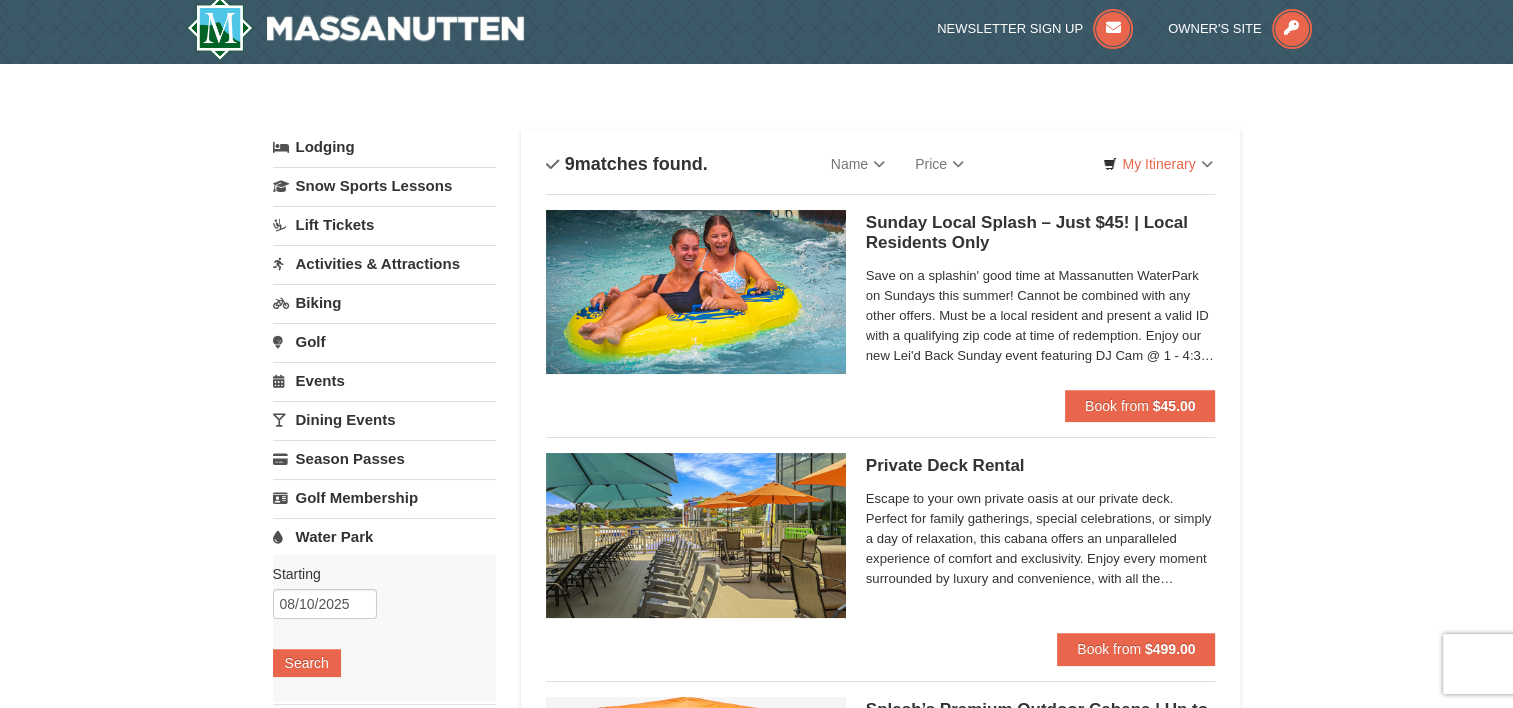scroll, scrollTop: 0, scrollLeft: 0, axis: both 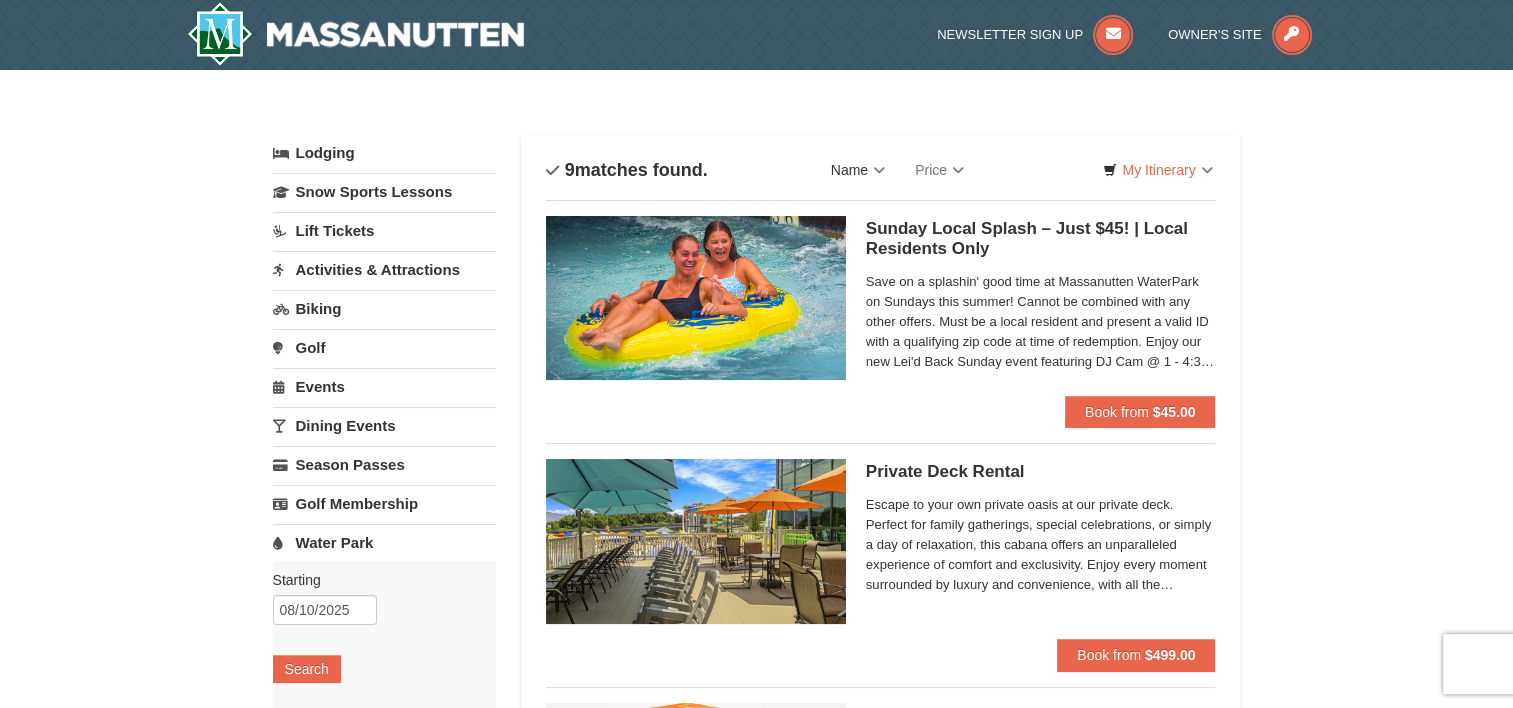 click on "Name" at bounding box center [858, 170] 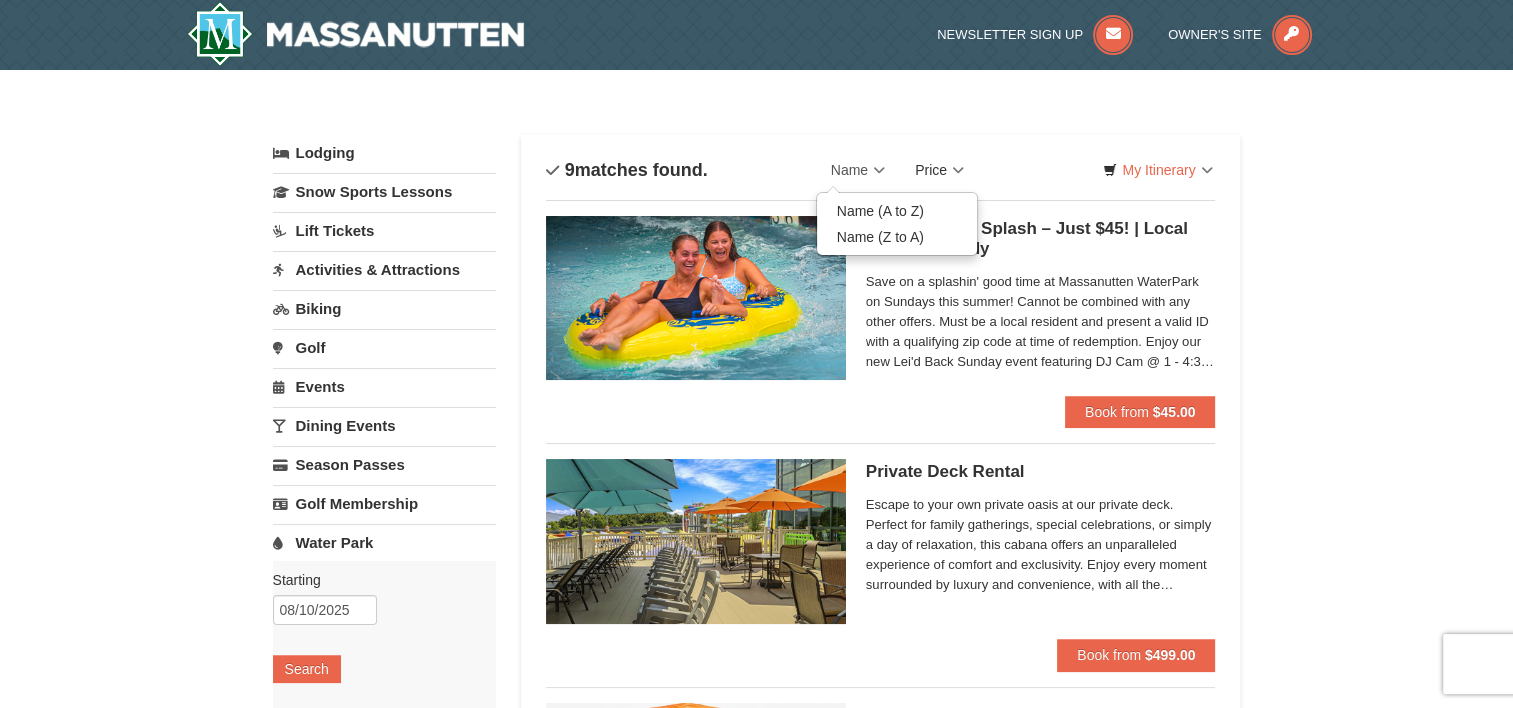 click on "Price" at bounding box center (939, 170) 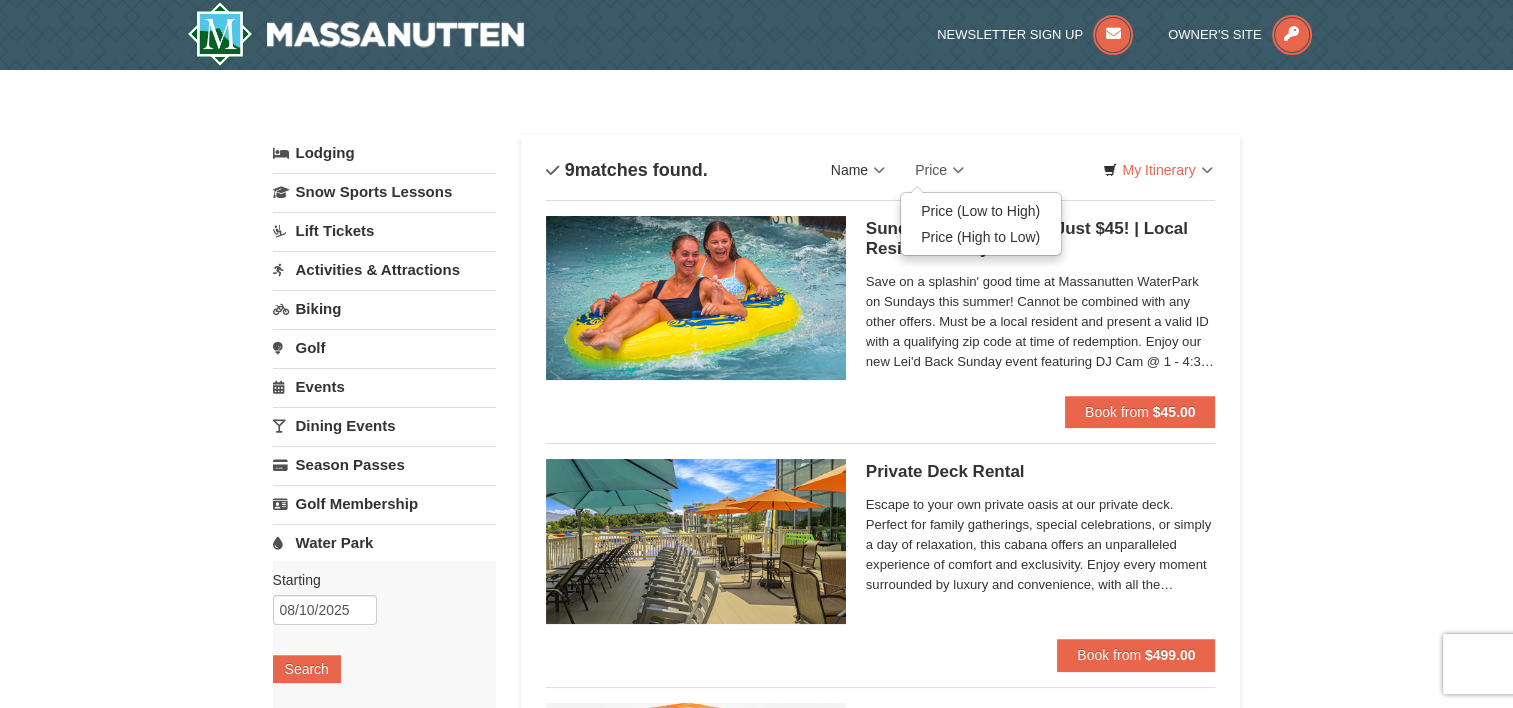 click on "Name" at bounding box center [858, 170] 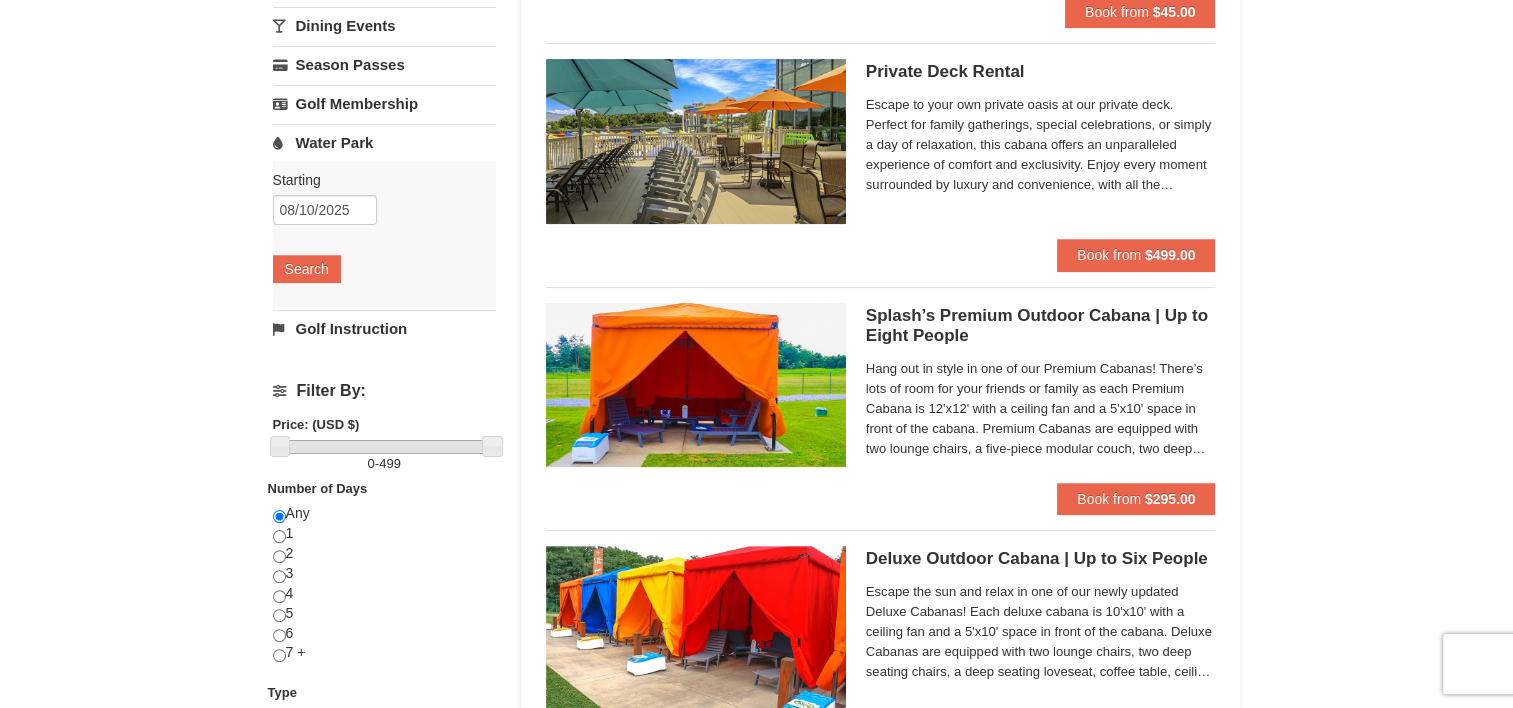 scroll, scrollTop: 0, scrollLeft: 0, axis: both 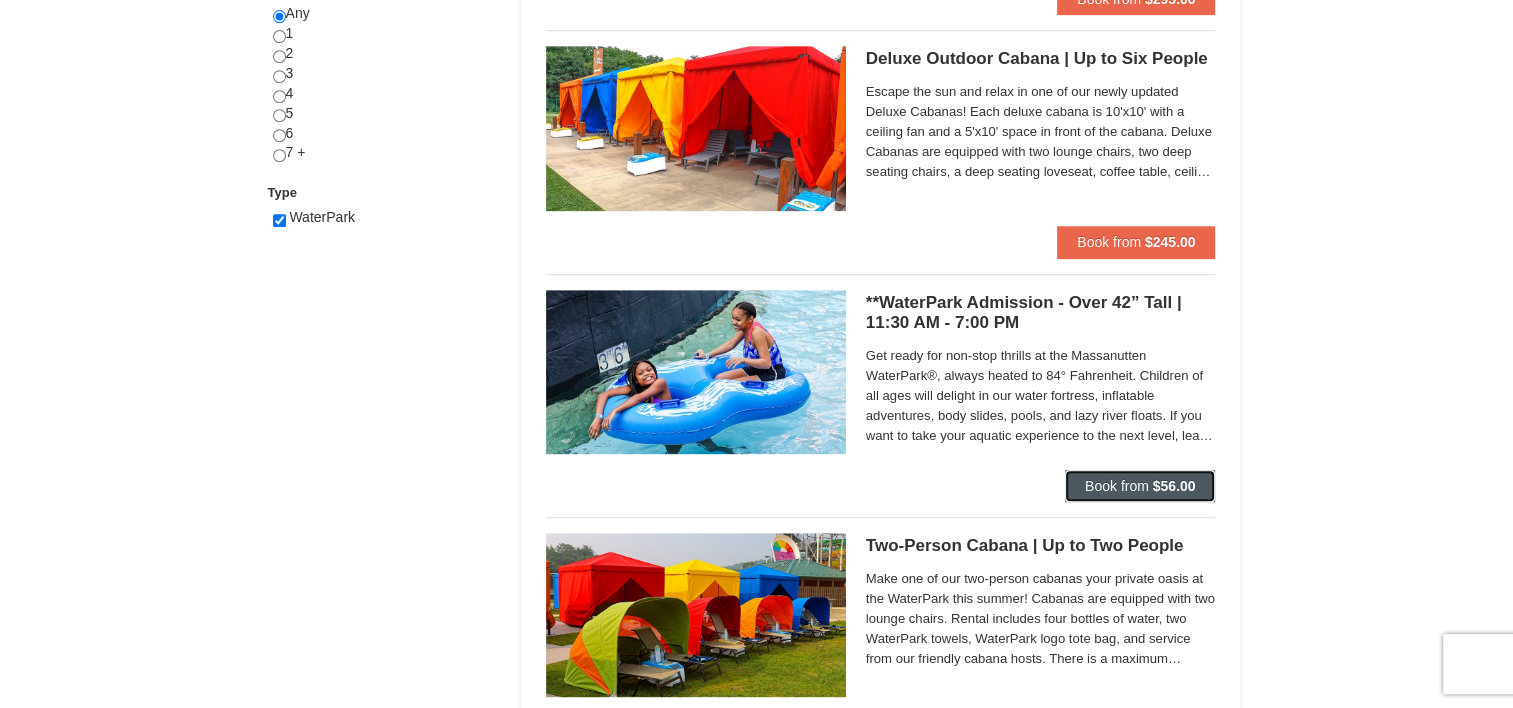 click on "Book from   $56.00" at bounding box center (1140, 486) 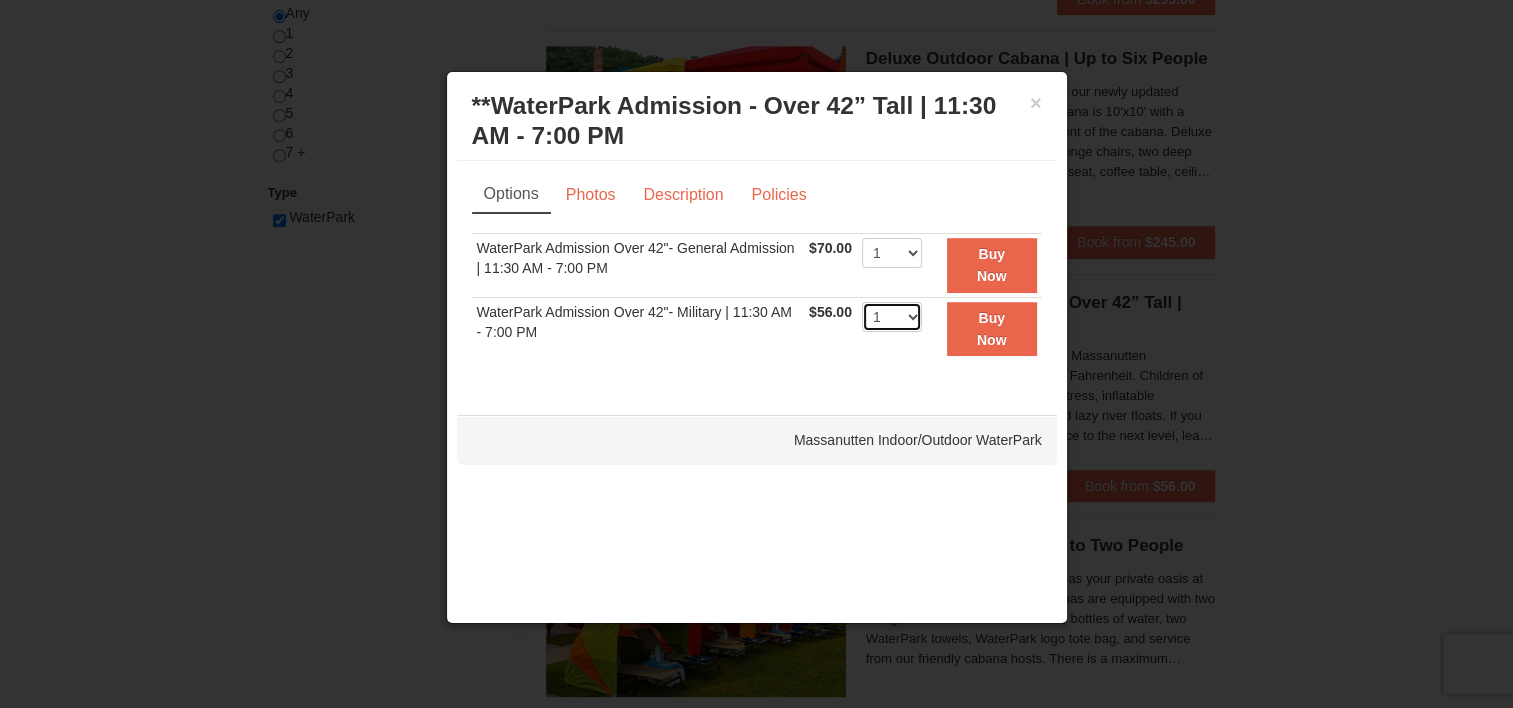 click on "1
2
3
4
5
6
7
8
9
10
11
12
13
14
15
16
17
18
19
20
21 22" at bounding box center [892, 317] 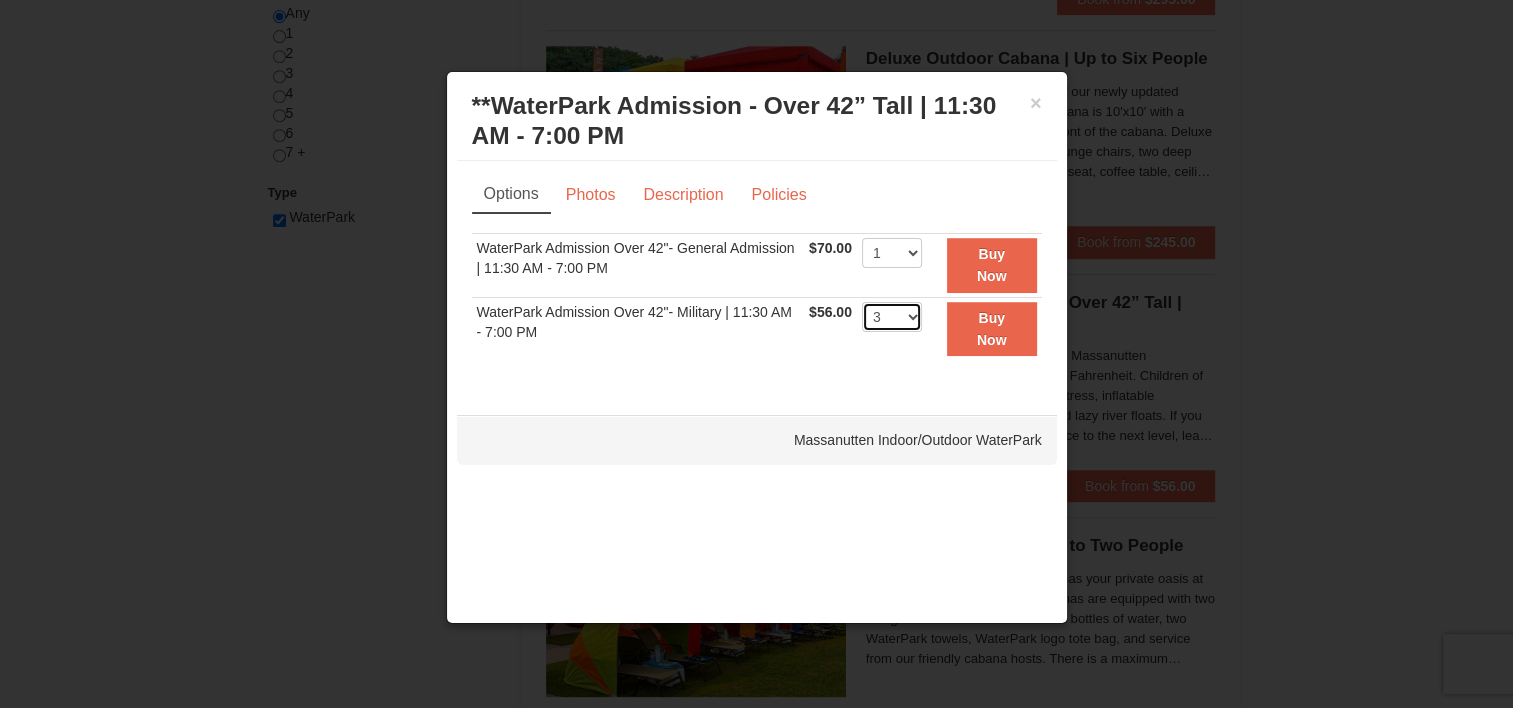 click on "1
2
3
4
5
6
7
8
9
10
11
12
13
14
15
16
17
18
19
20
21 22" at bounding box center [892, 317] 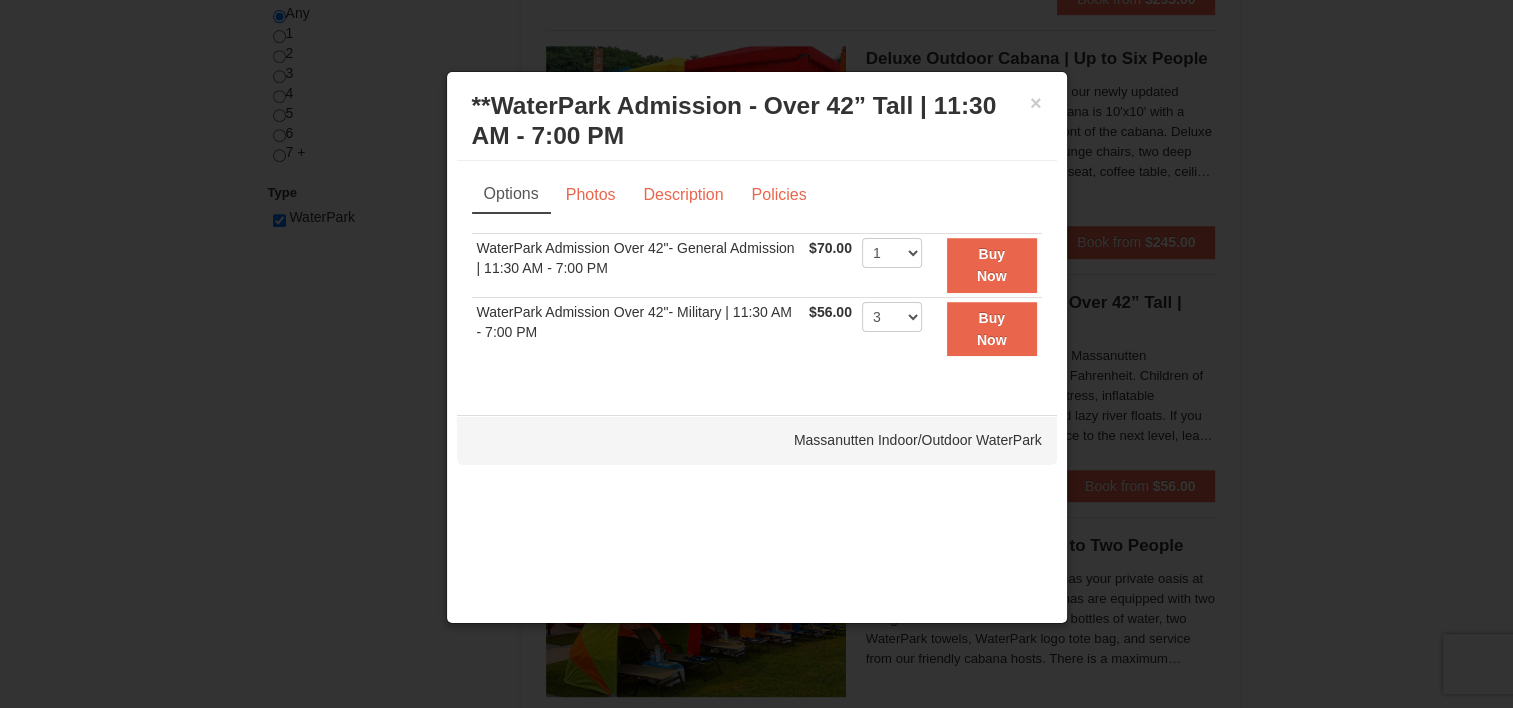 click on "Sorry, no matches found.
Please remove some filters, or change your dates to find available options.
WaterPark Admission Over 42"- General Admission | 11:30 AM - 7:00 PM
$70.00
Includes all fees. Tax excluded.
1
2
3
4
5
6
7 8 9 10 11 12 13 14 1" at bounding box center [757, 307] 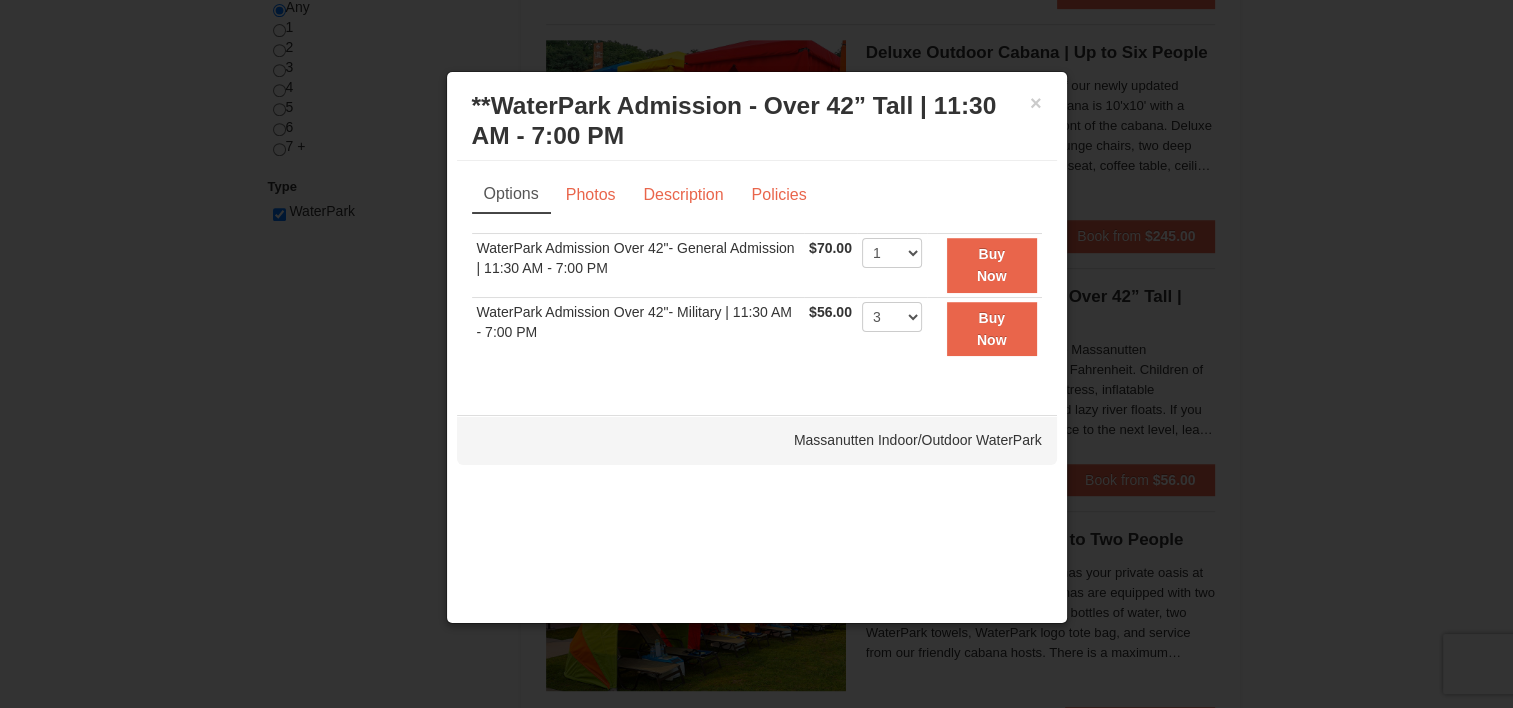 scroll, scrollTop: 900, scrollLeft: 0, axis: vertical 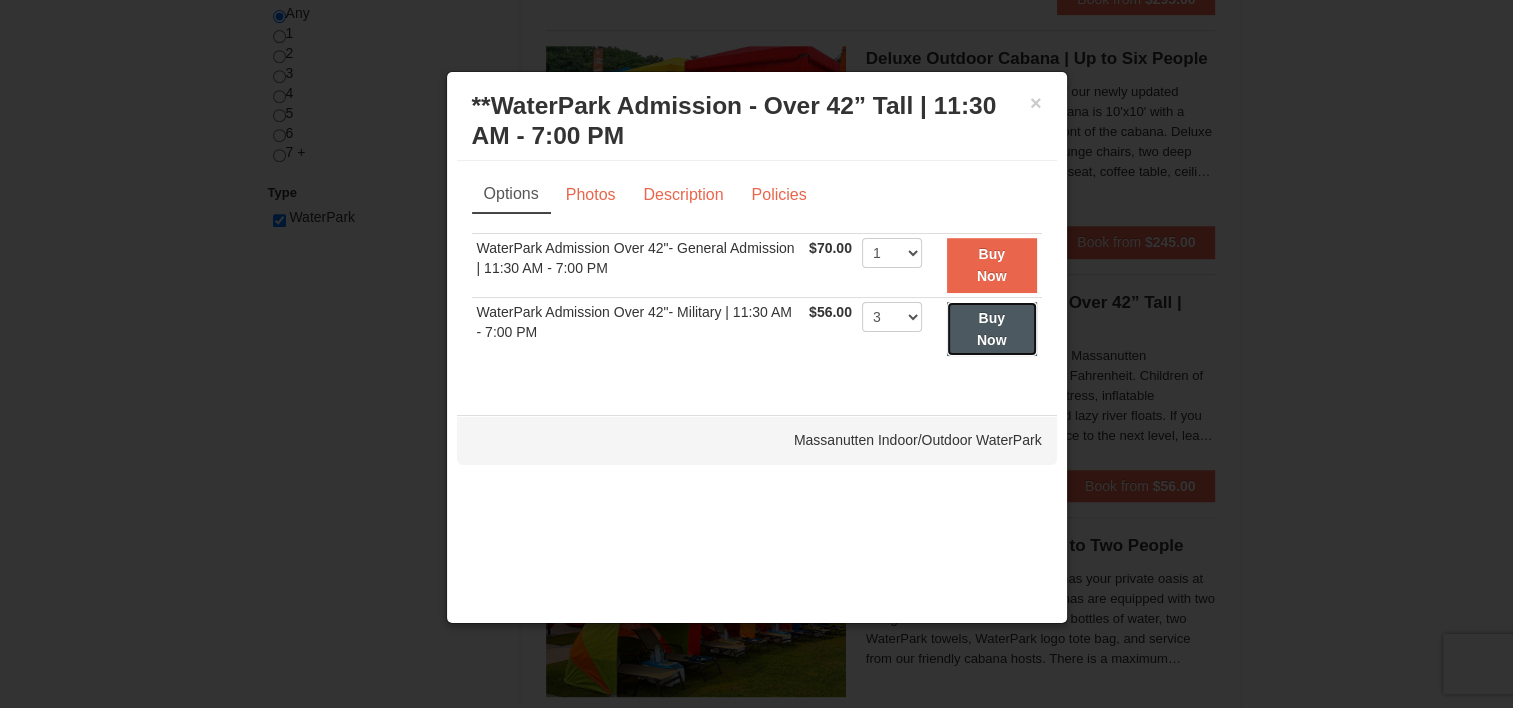 click on "Buy Now" at bounding box center (992, 329) 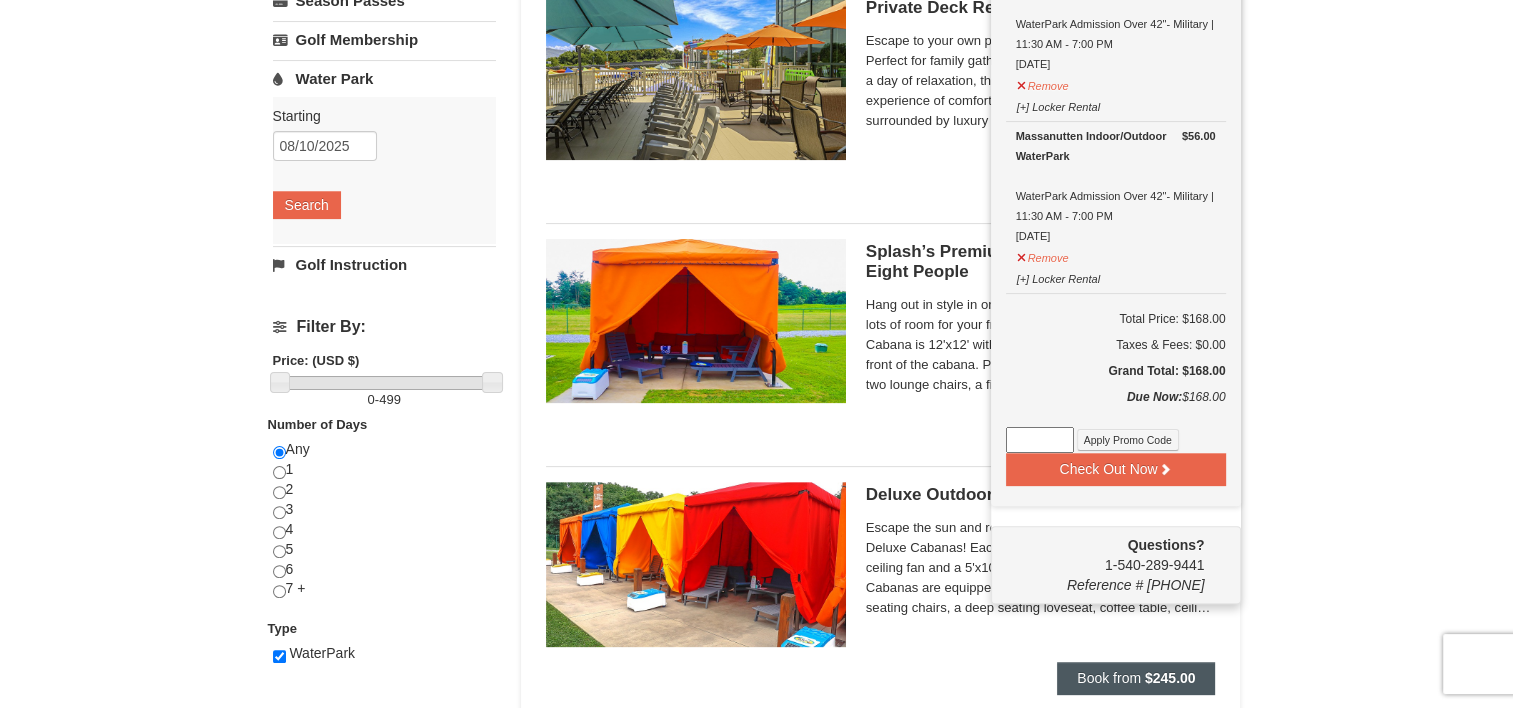 scroll, scrollTop: 406, scrollLeft: 0, axis: vertical 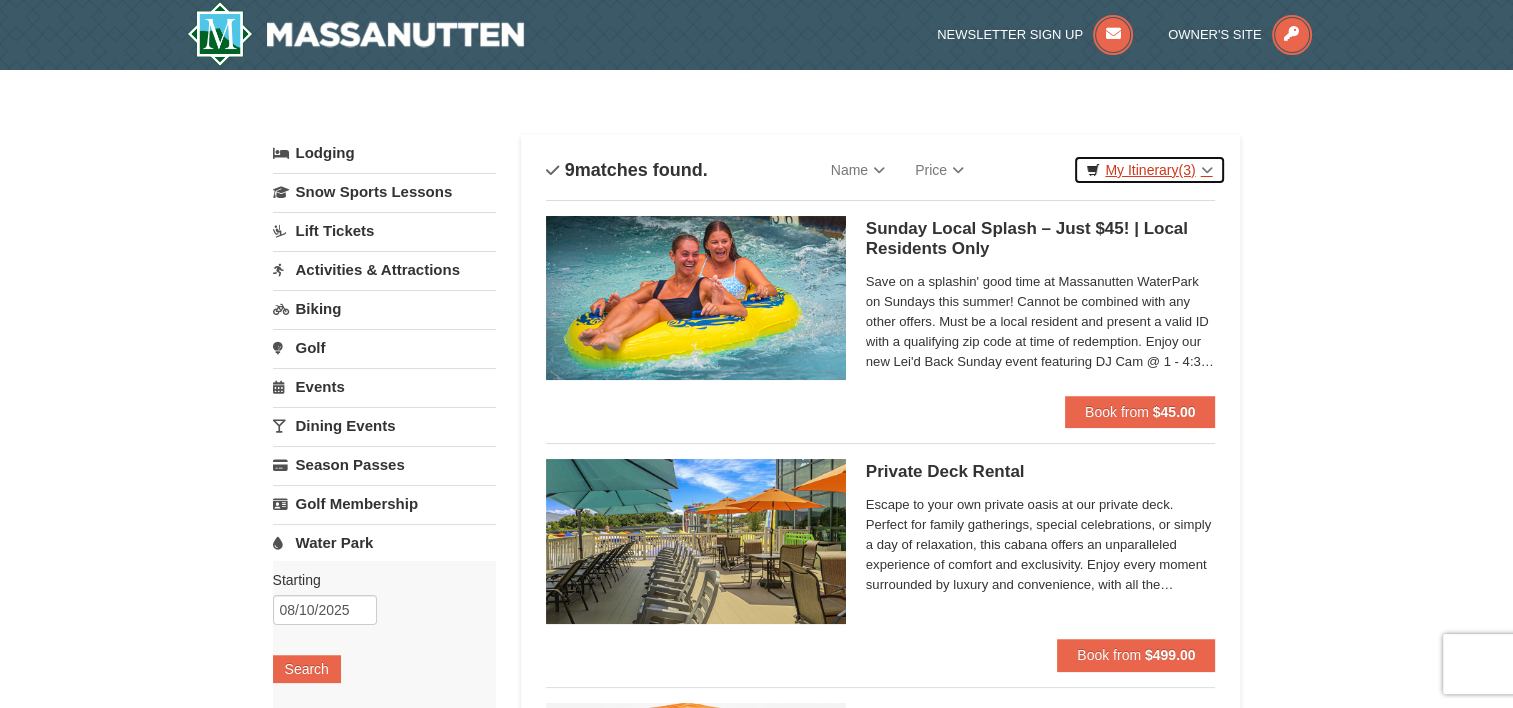 click on "My Itinerary (3)" at bounding box center (1149, 170) 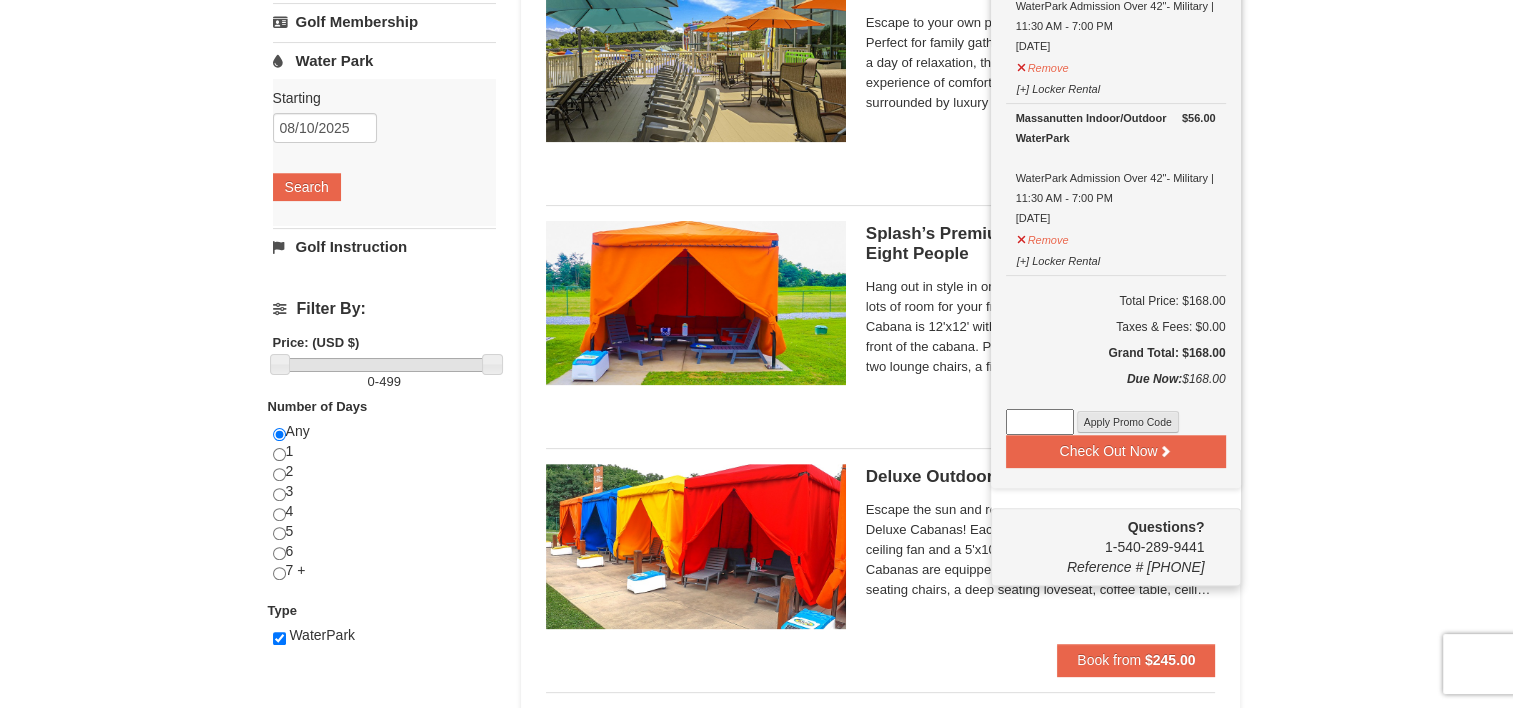 scroll, scrollTop: 500, scrollLeft: 0, axis: vertical 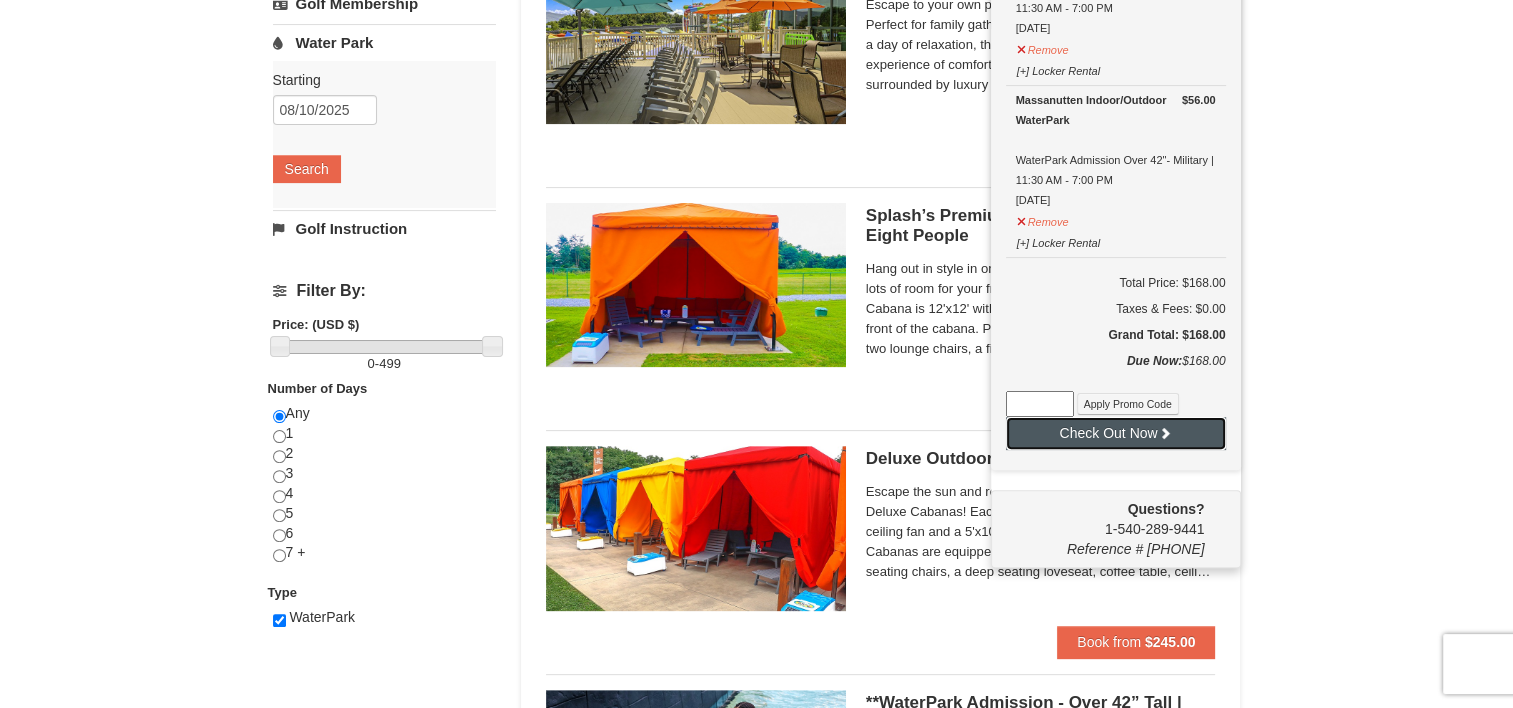 click on "Check Out Now" at bounding box center (1116, 433) 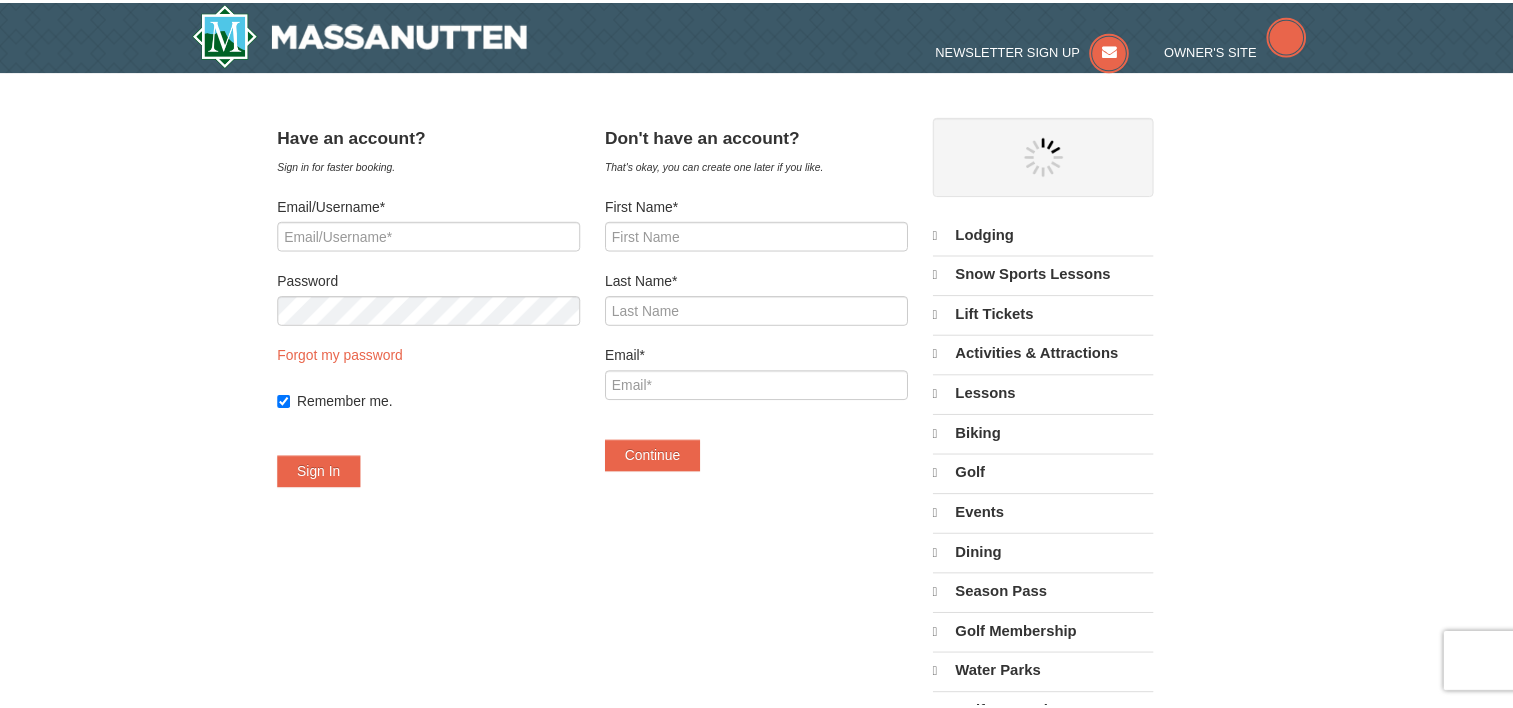 scroll, scrollTop: 0, scrollLeft: 0, axis: both 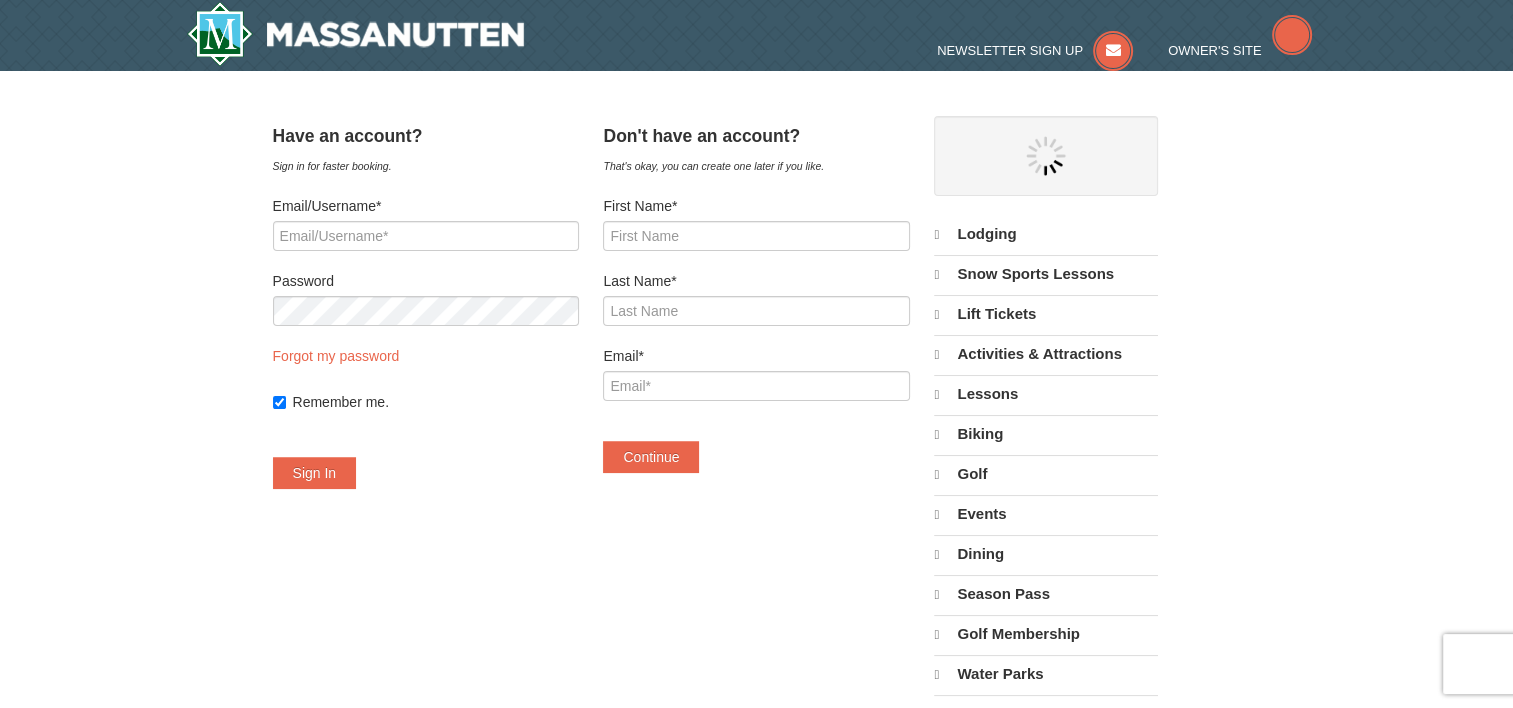 select on "8" 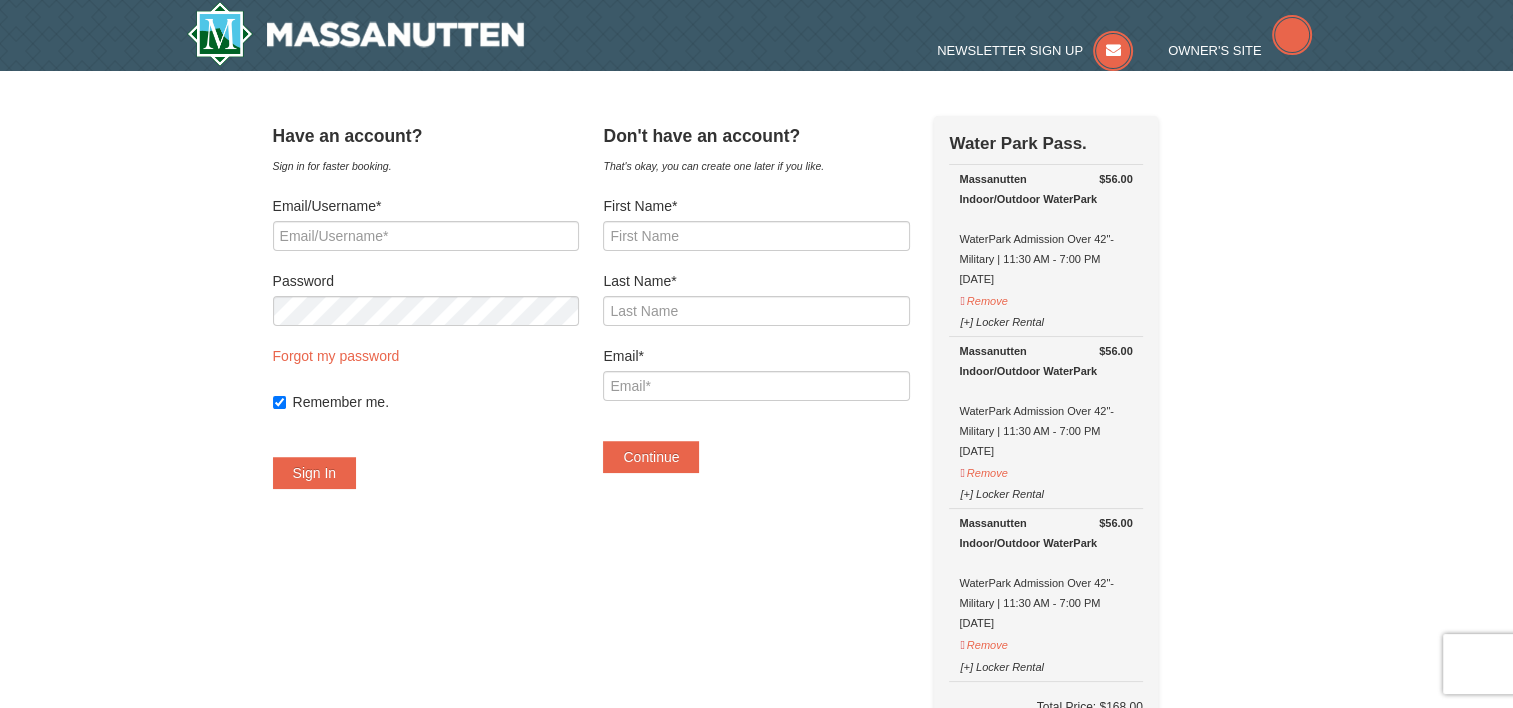 scroll, scrollTop: 0, scrollLeft: 0, axis: both 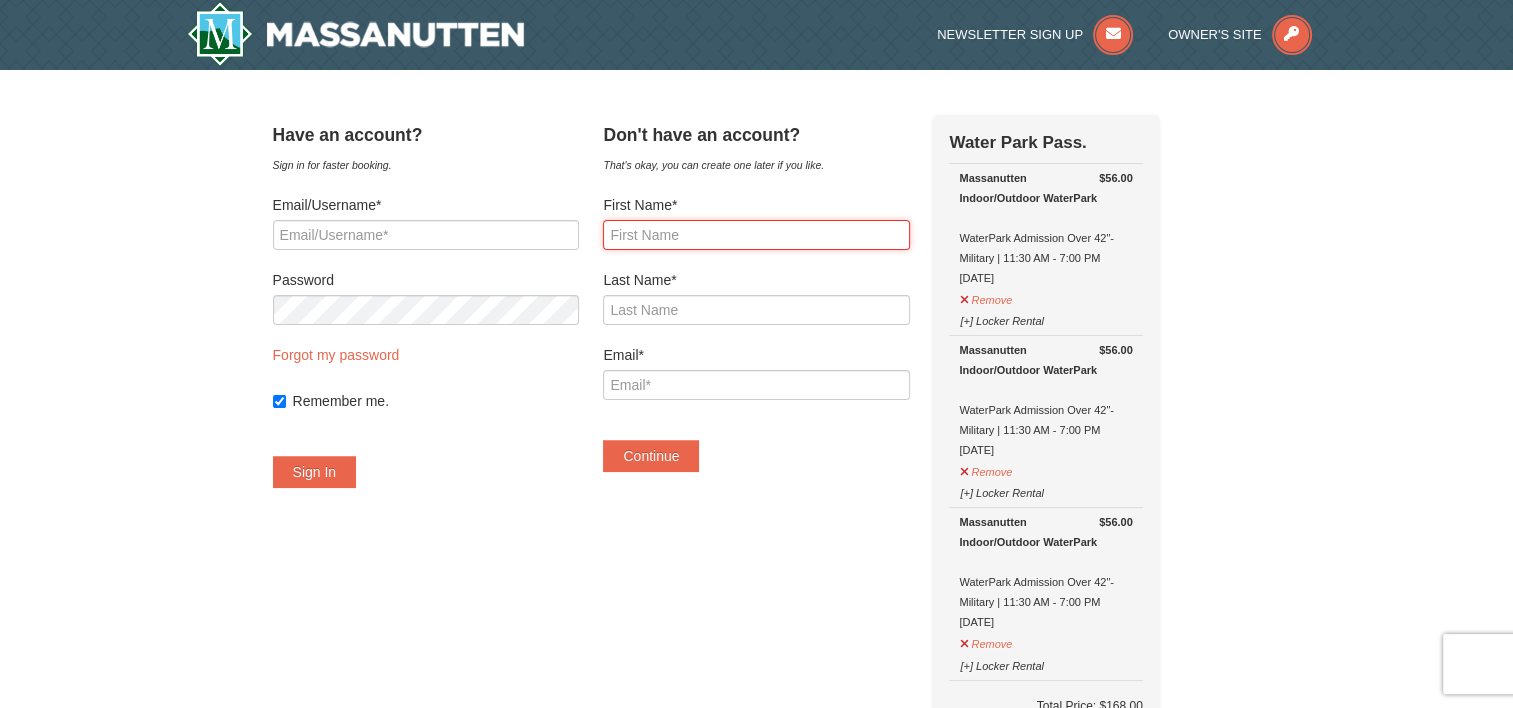 click on "First Name*" at bounding box center (756, 235) 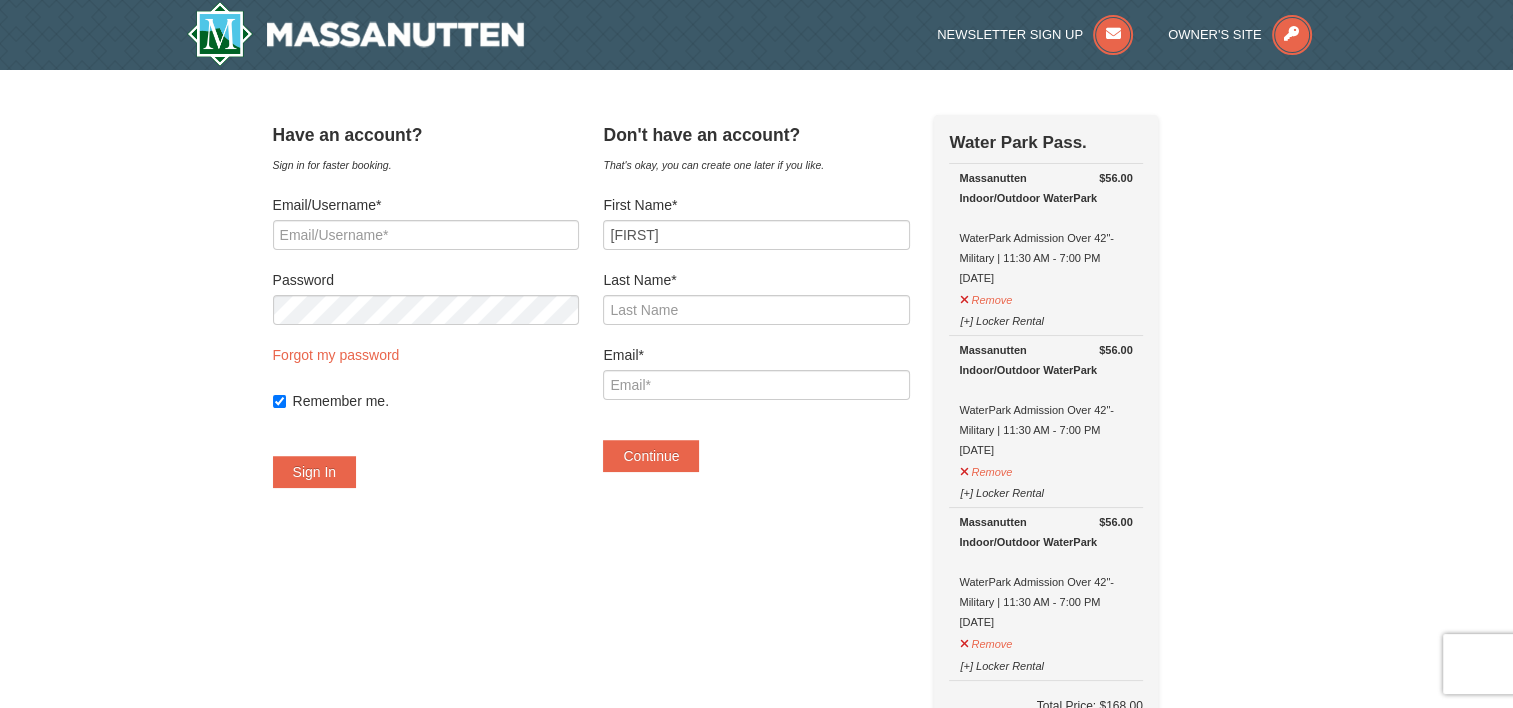 type on "Shaffer" 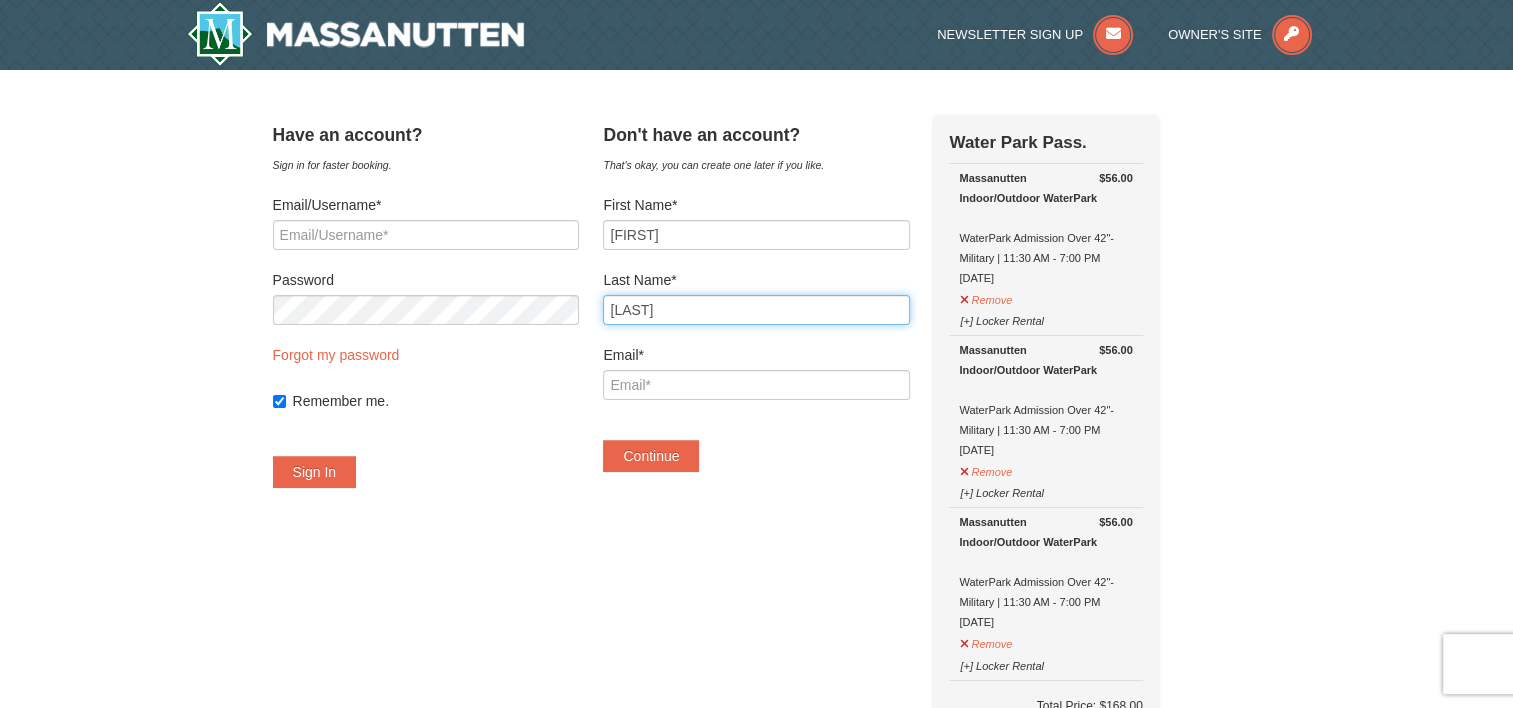 type on "[USERNAME]@example.com" 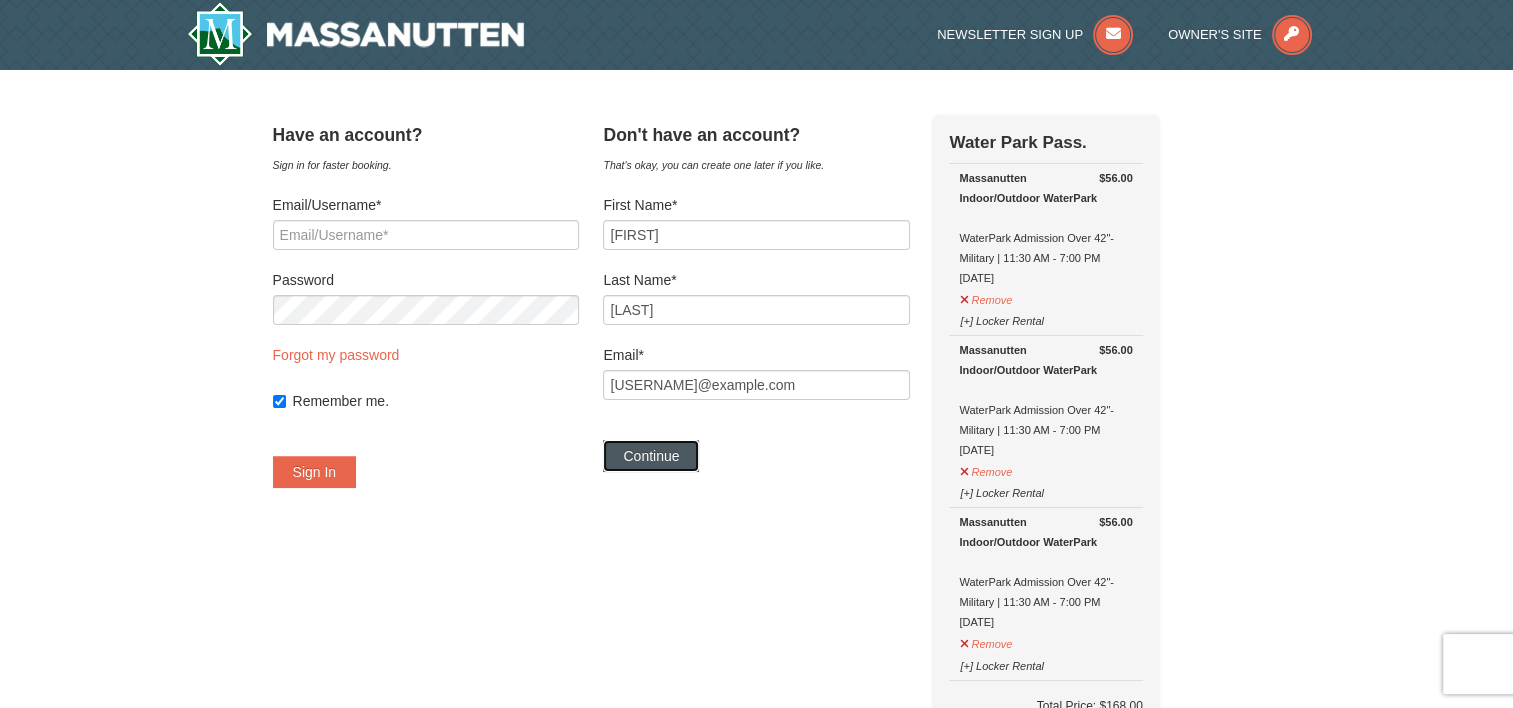 click on "Continue" at bounding box center [651, 456] 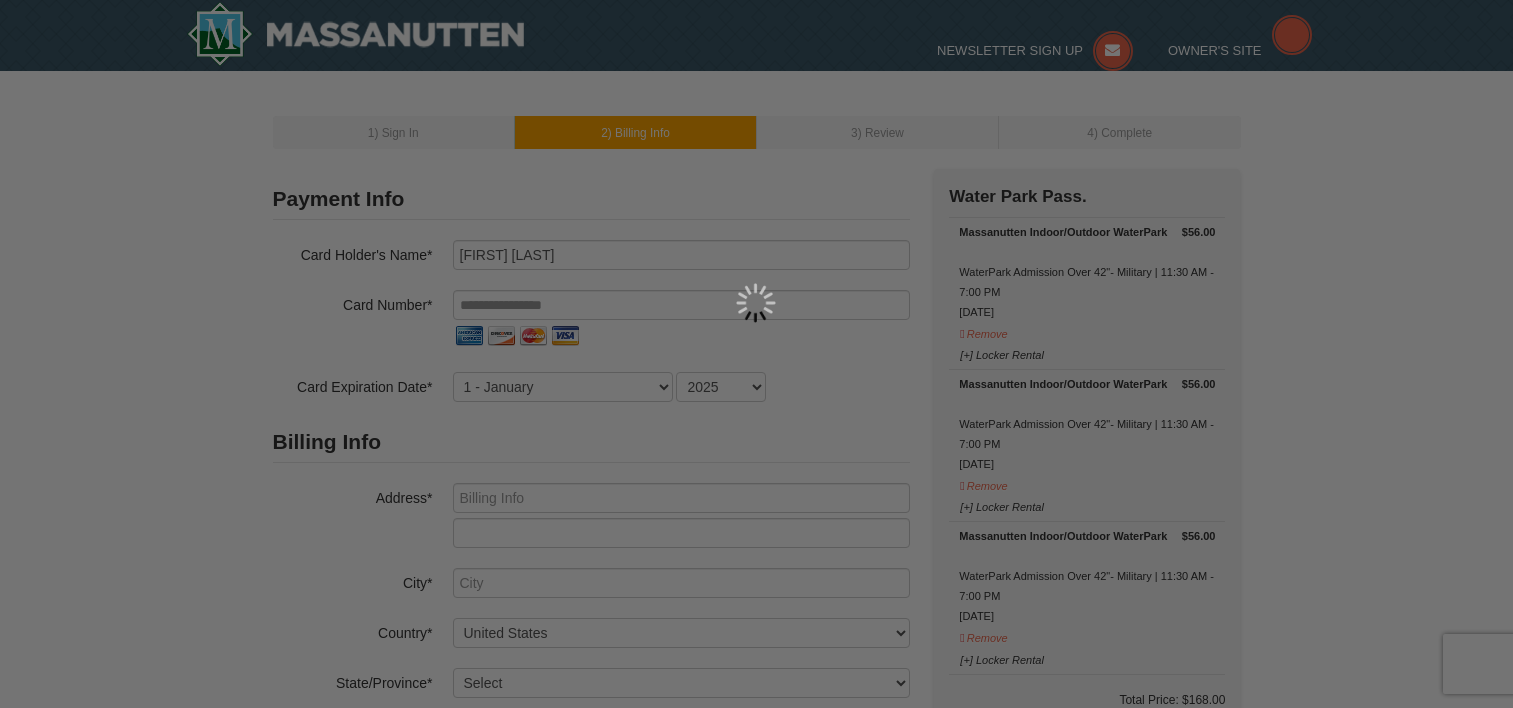 scroll, scrollTop: 0, scrollLeft: 0, axis: both 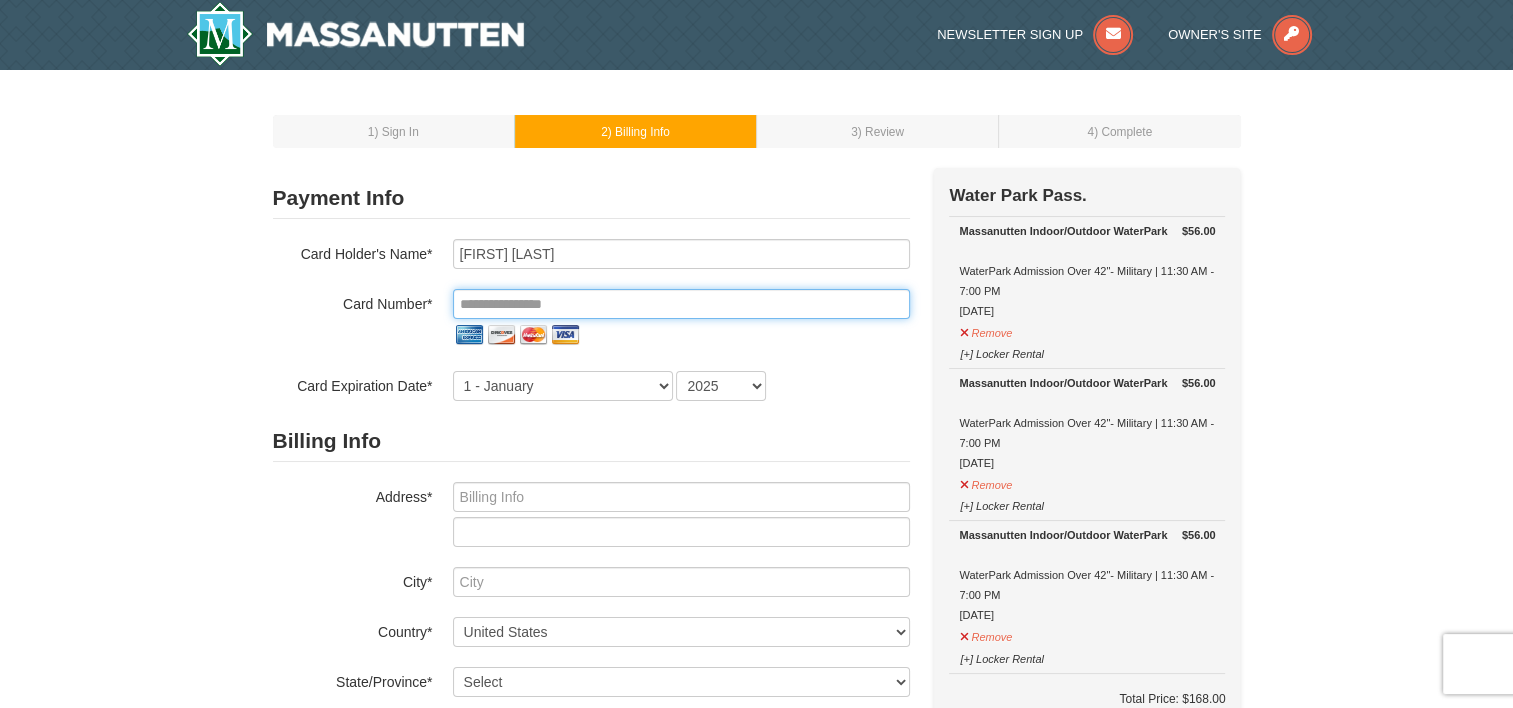 click at bounding box center [681, 304] 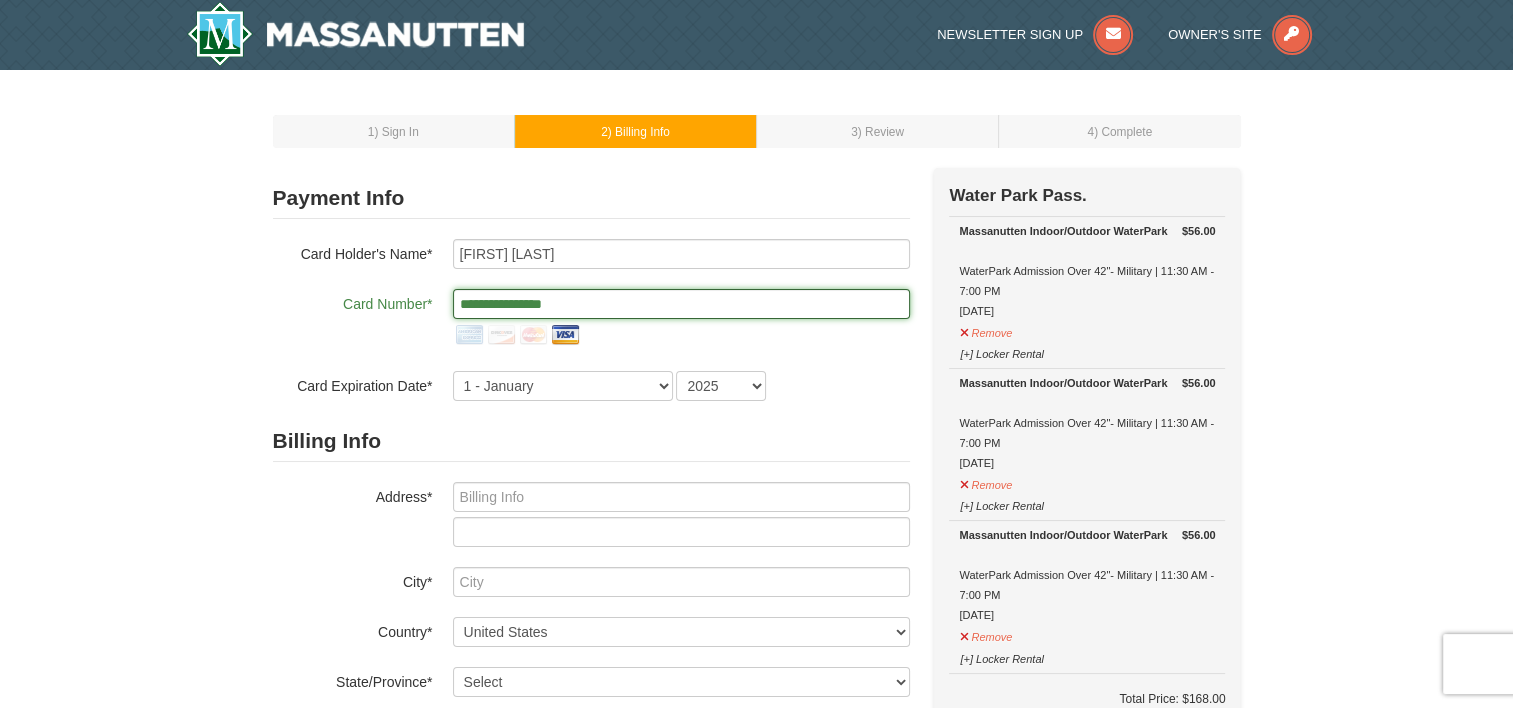 type on "**********" 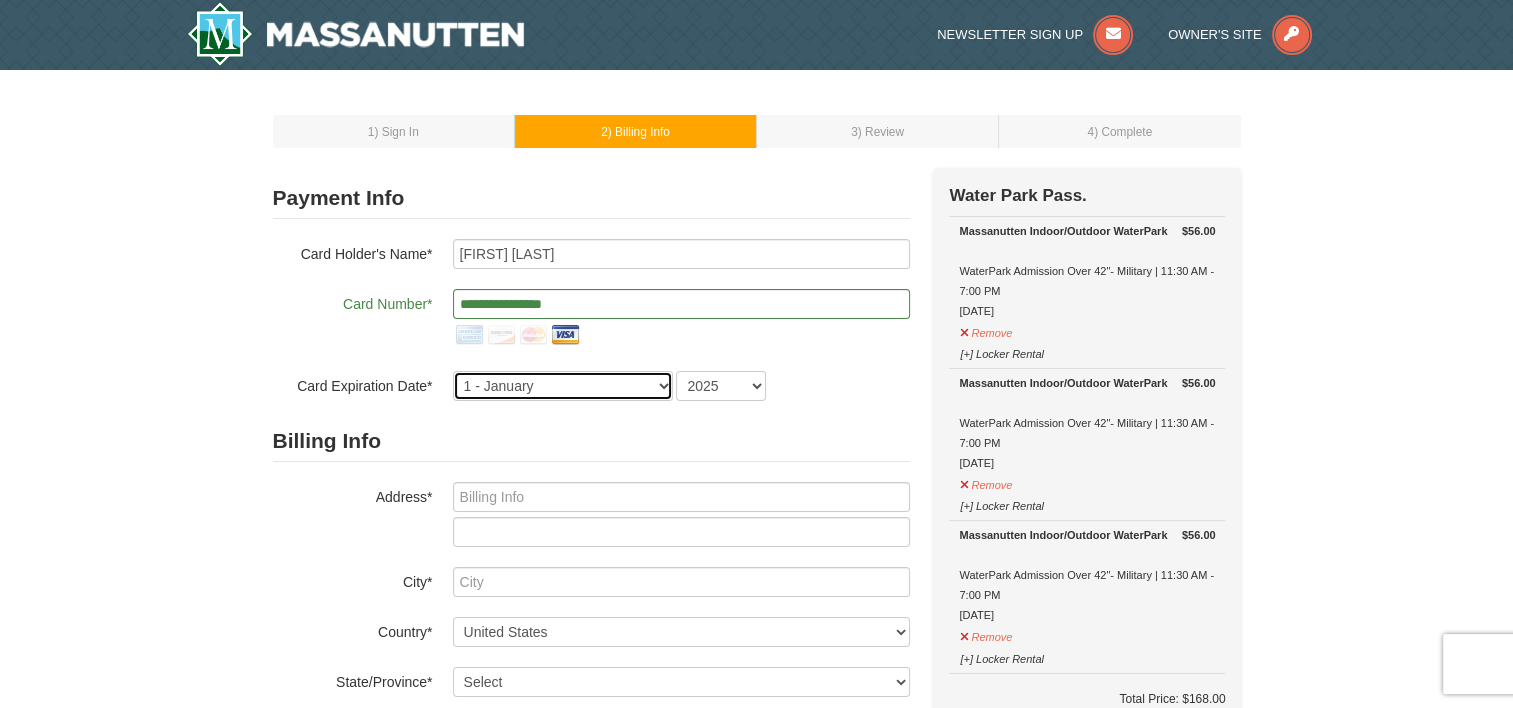 click on "1 - January 2 - February 3 - March 4 - April 5 - May 6 - June 7 - July 8 - August 9 - September 10 - October 11 - November 12 - December" at bounding box center (563, 386) 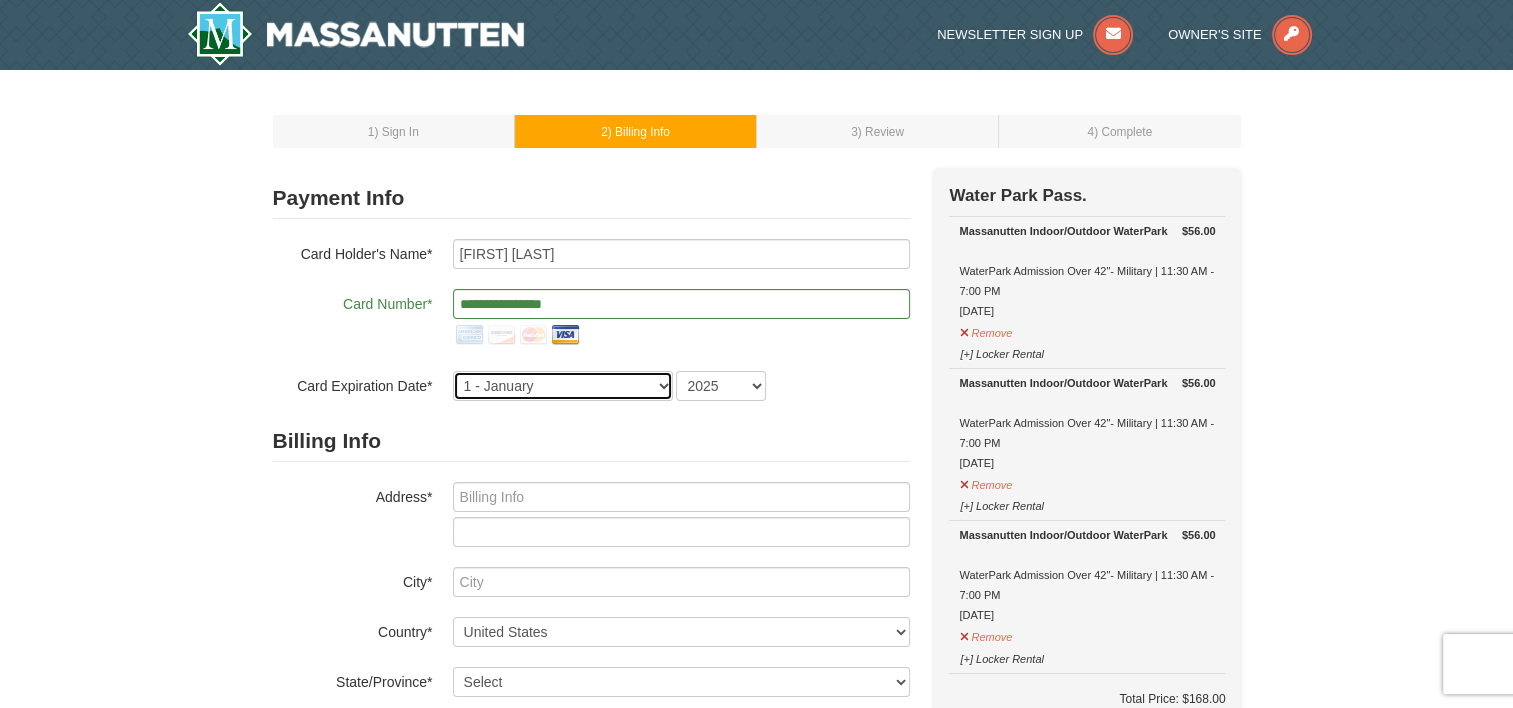 select on "7" 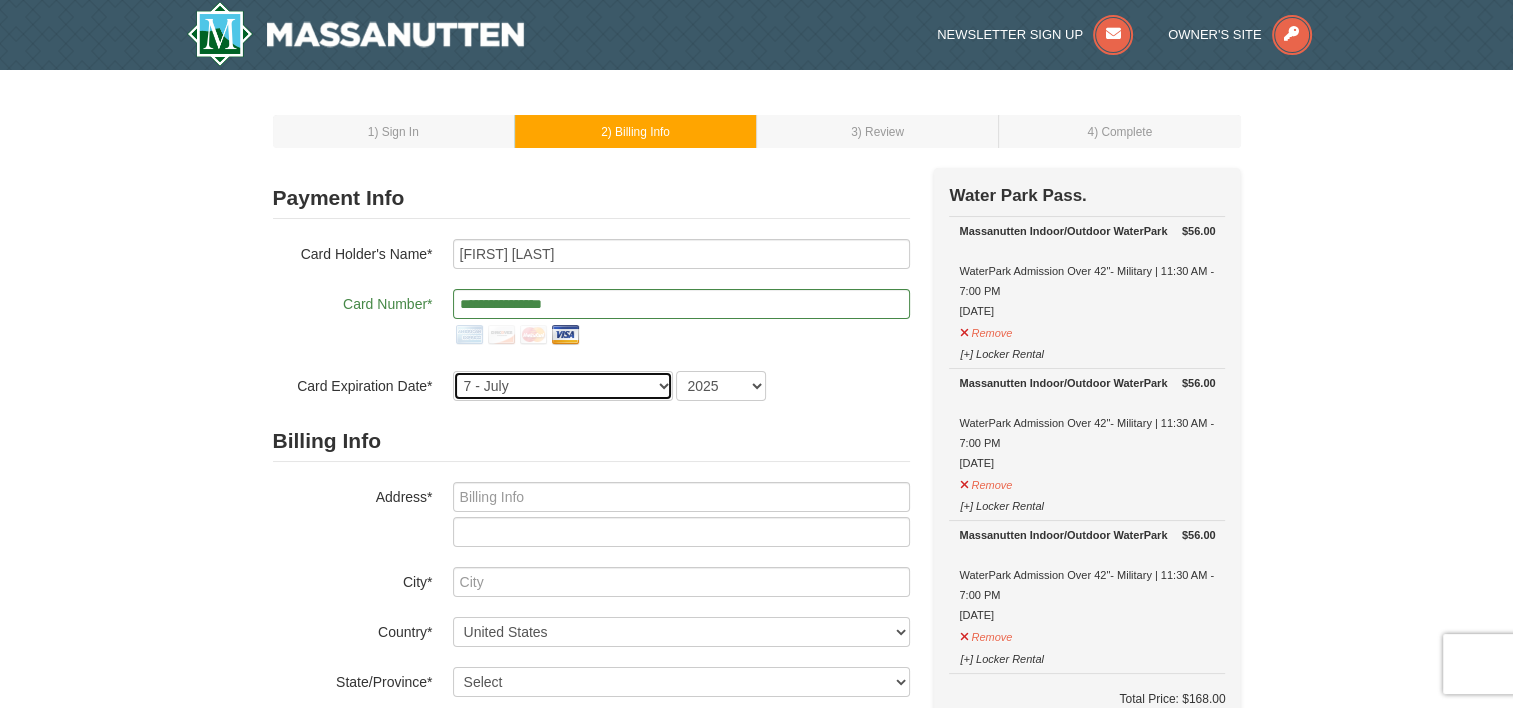 click on "1 - January 2 - February 3 - March 4 - April 5 - May 6 - June 7 - July 8 - August 9 - September 10 - October 11 - November 12 - December" at bounding box center [563, 386] 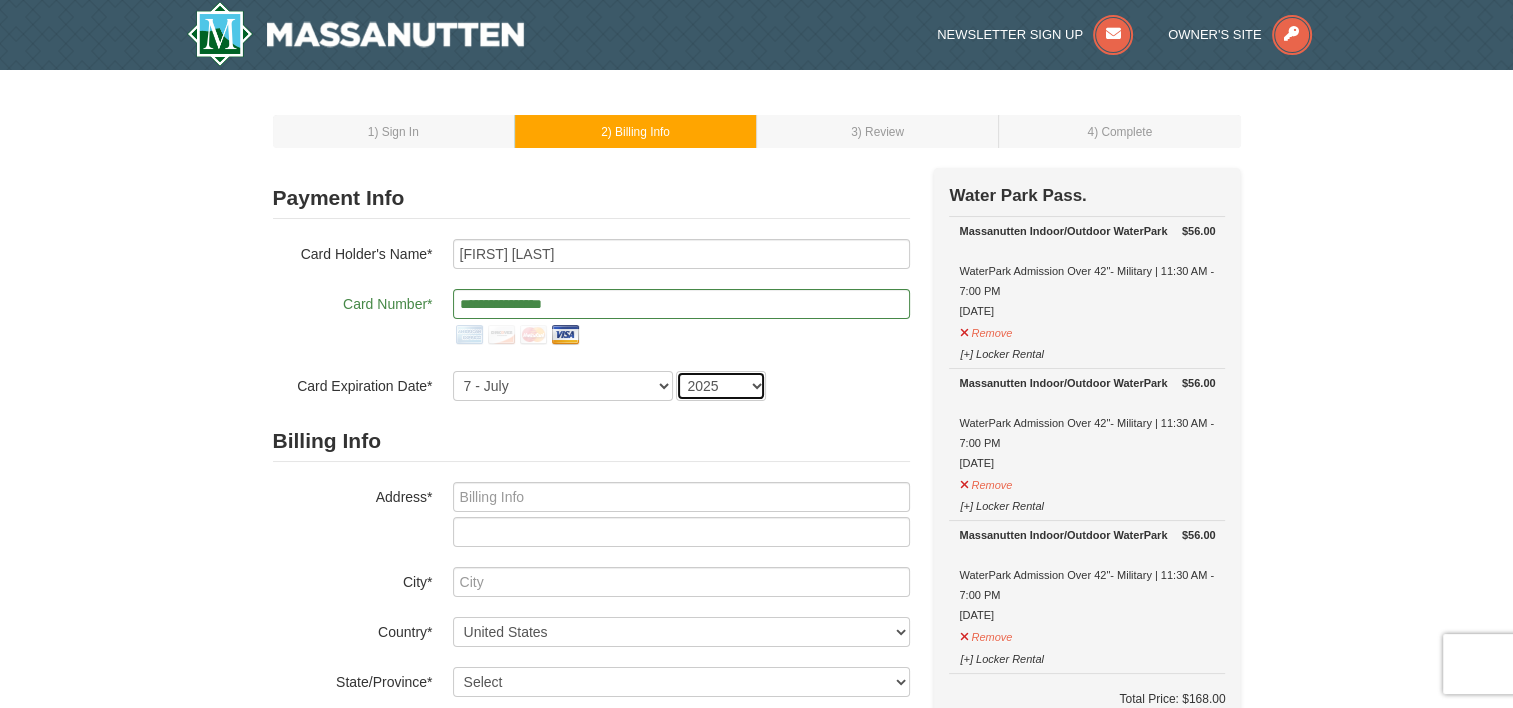 click on "2025 2026 2027 2028 2029 2030 2031 2032 2033 2034" at bounding box center (721, 386) 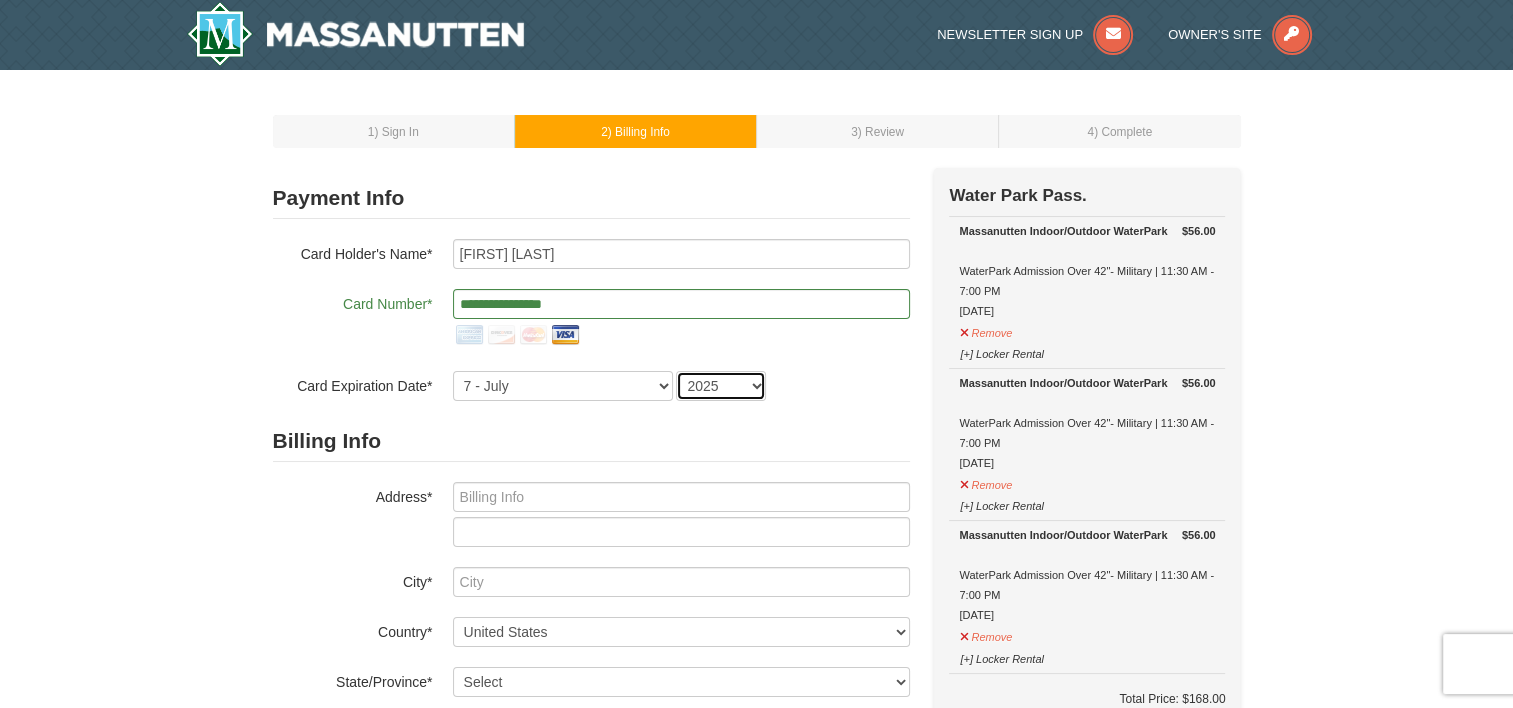 select on "2029" 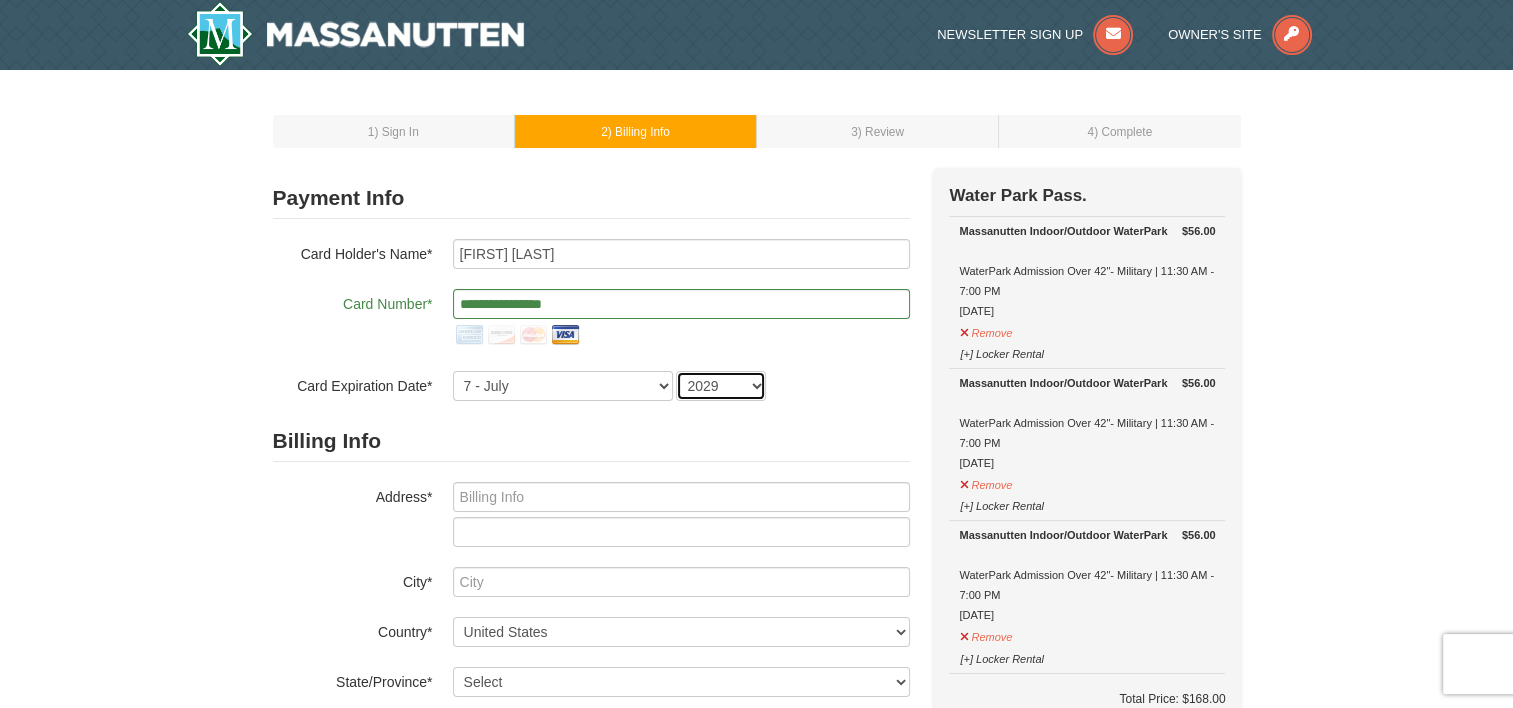 click on "2025 2026 2027 2028 2029 2030 2031 2032 2033 2034" at bounding box center (721, 386) 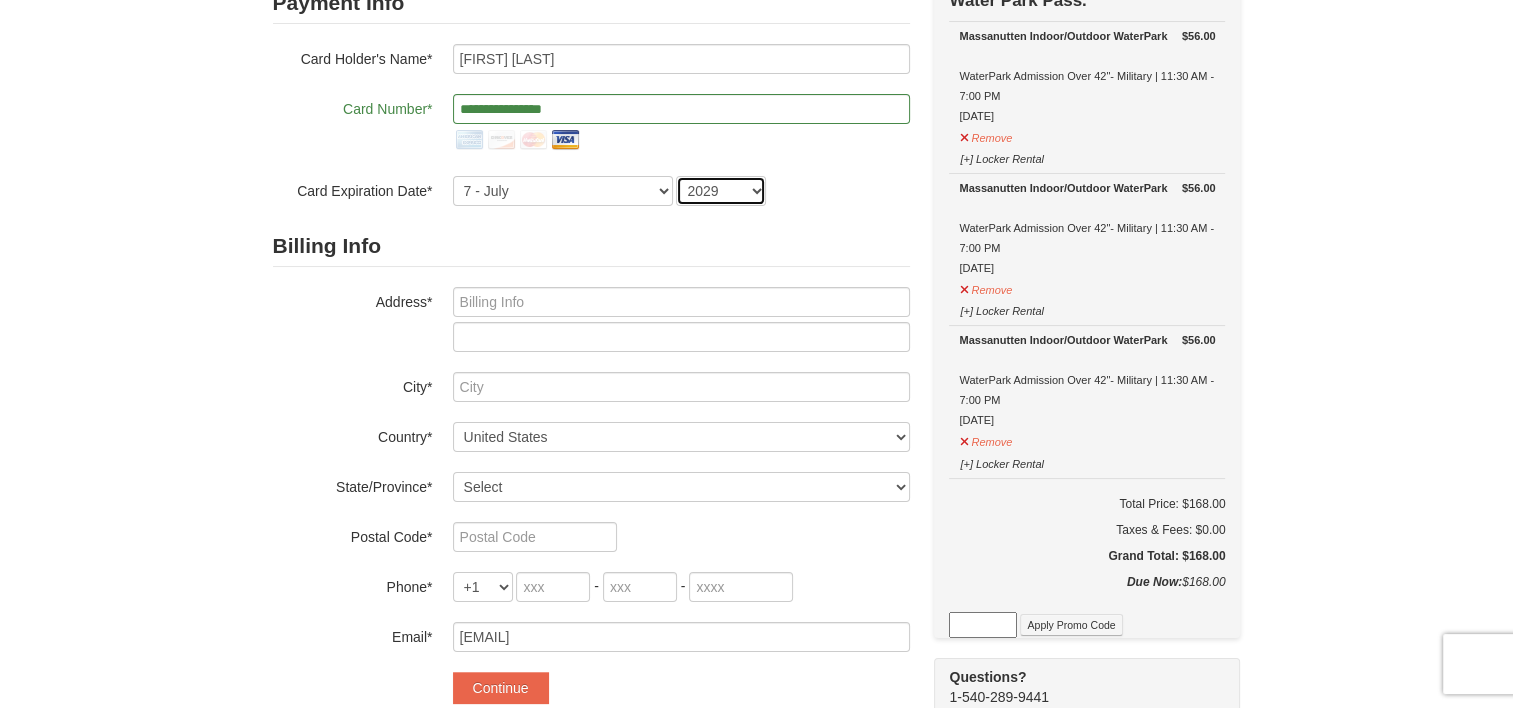 scroll, scrollTop: 200, scrollLeft: 0, axis: vertical 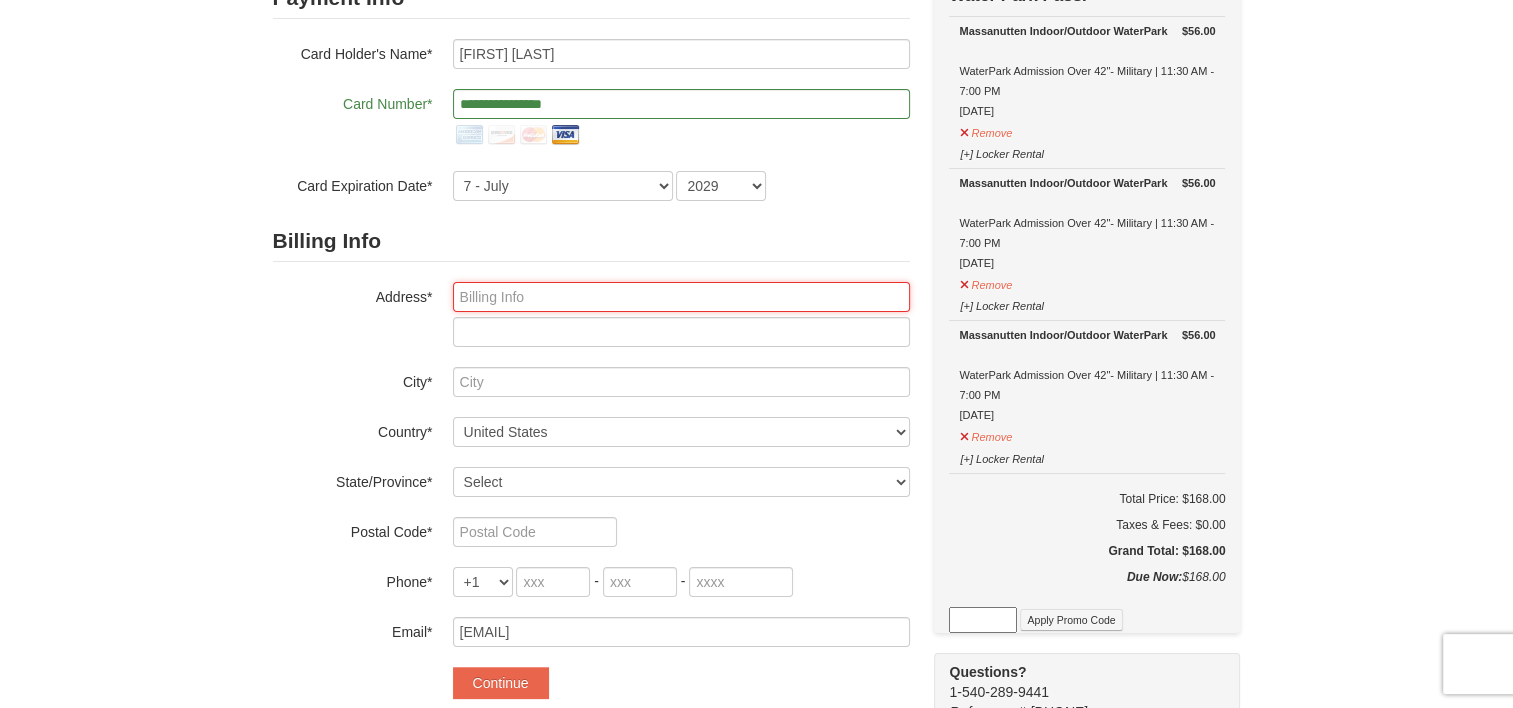 click at bounding box center [681, 297] 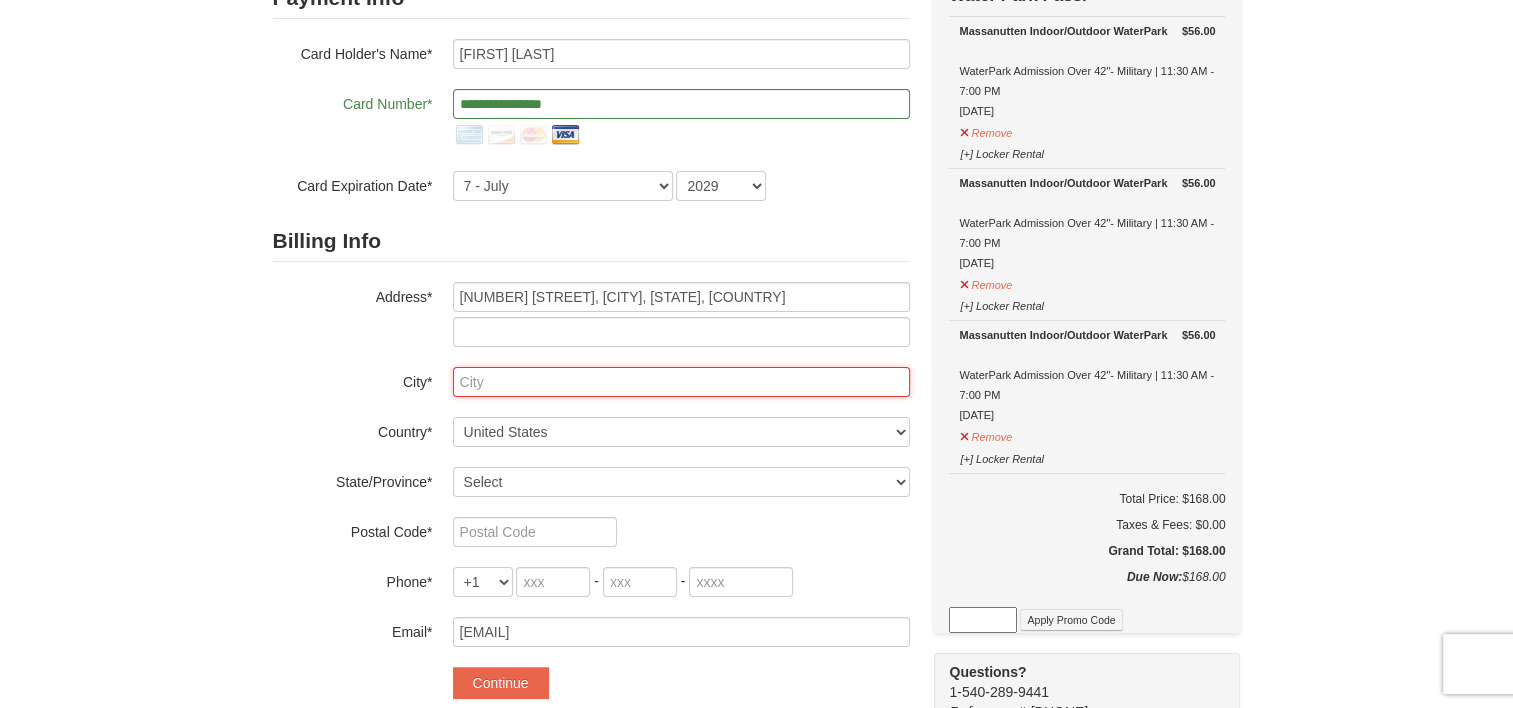 type on "Richmond" 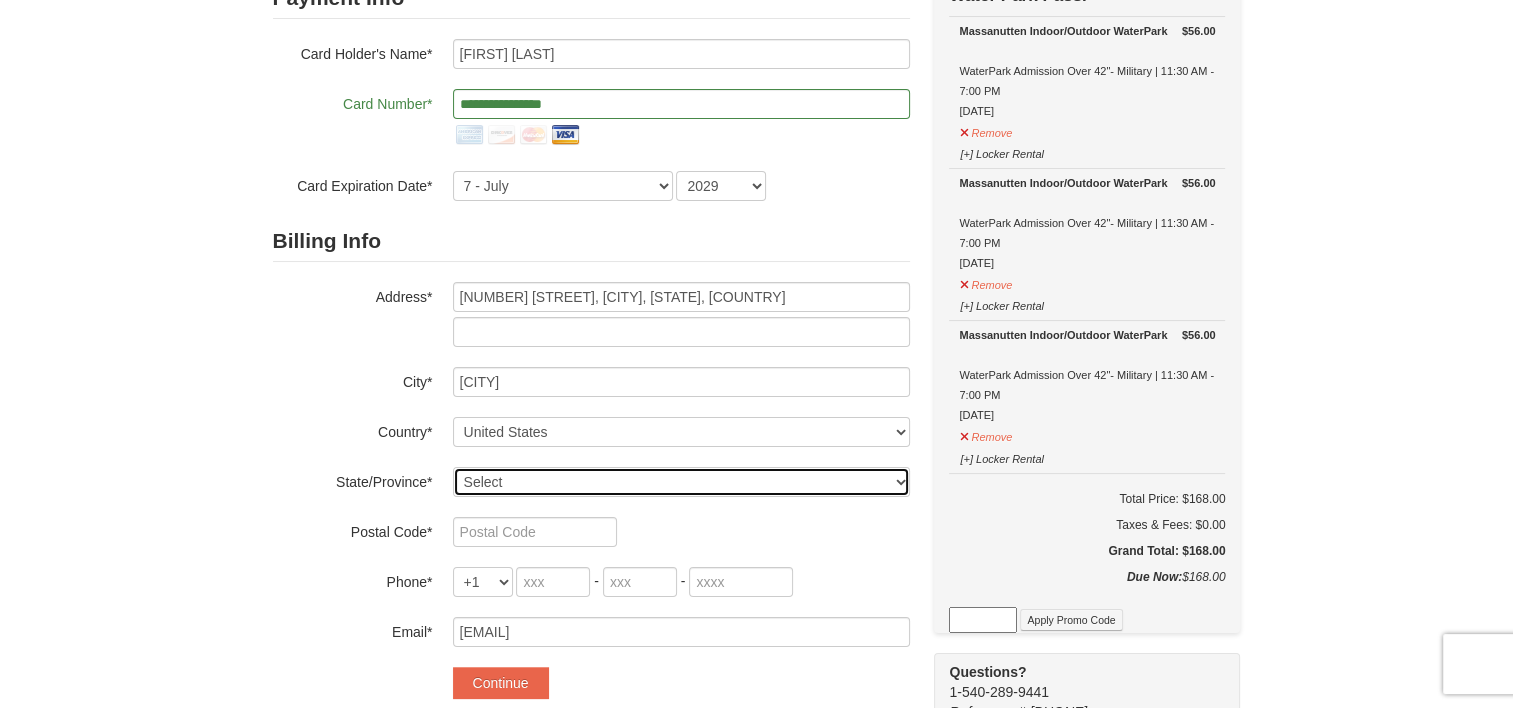 select on "VA" 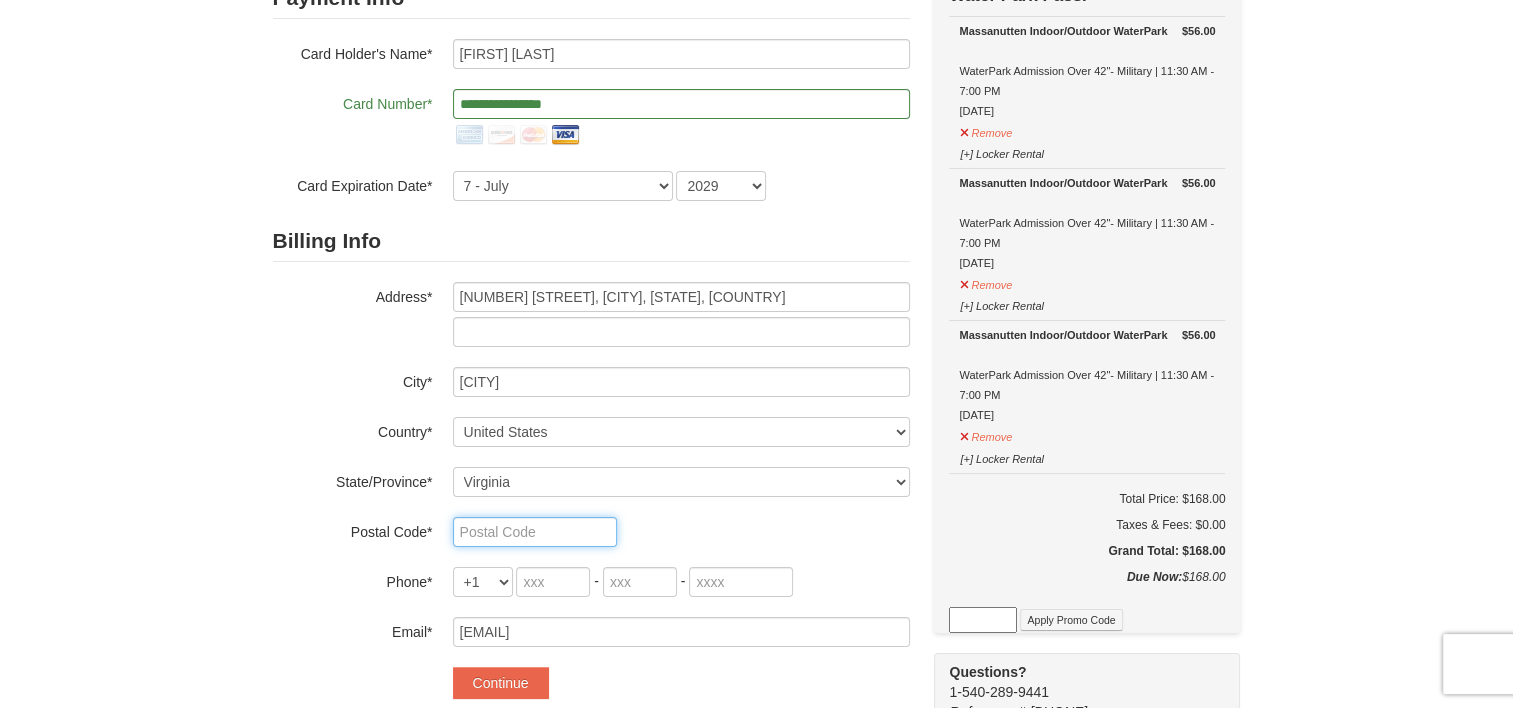 type on "23237" 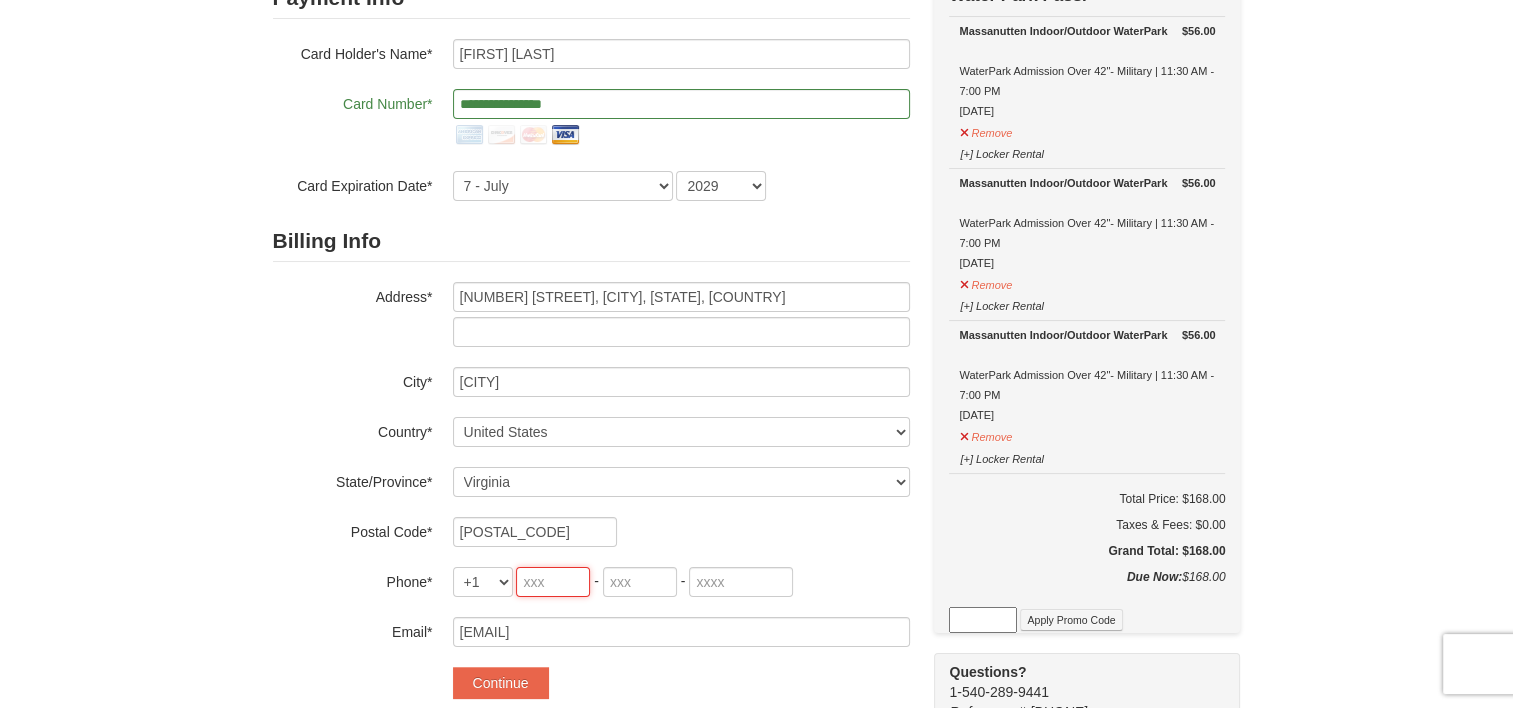 type on "843" 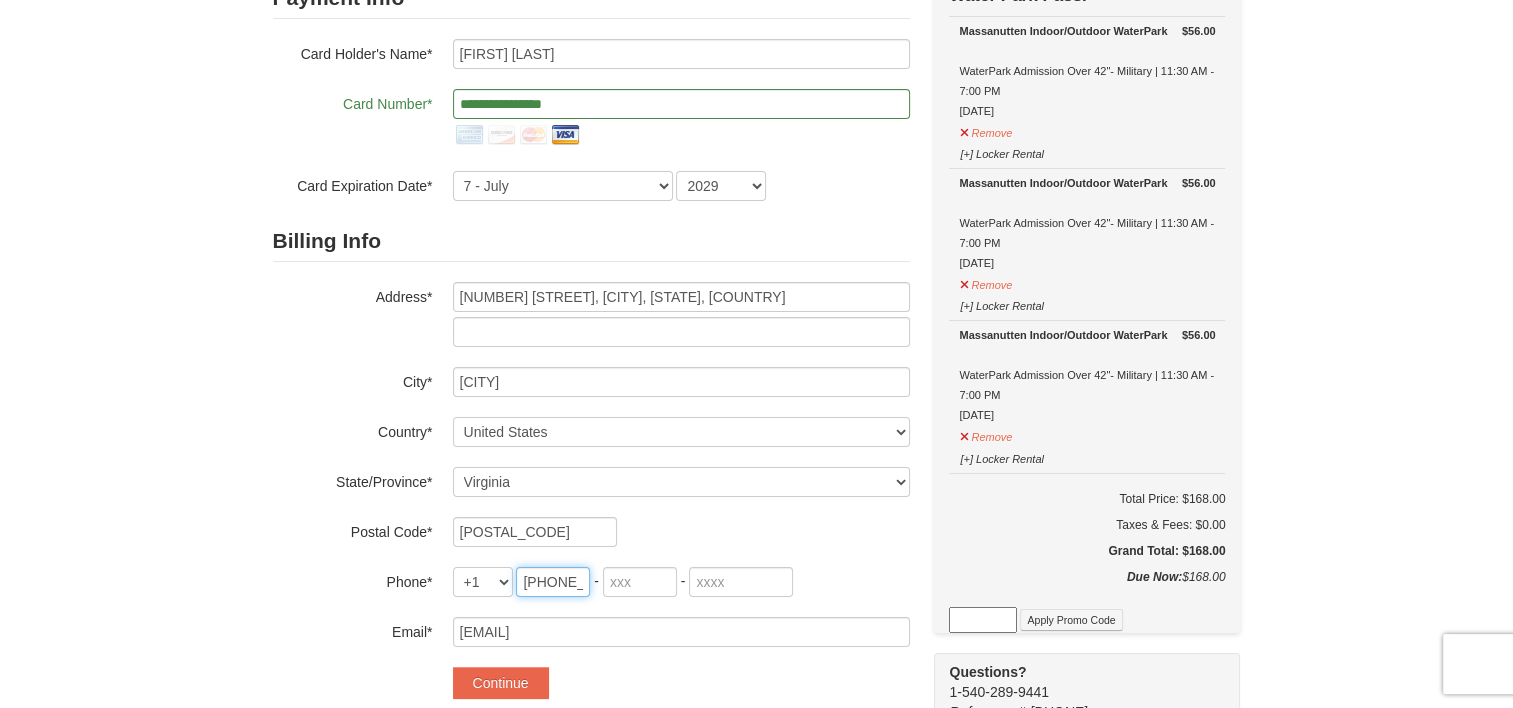 type on "263" 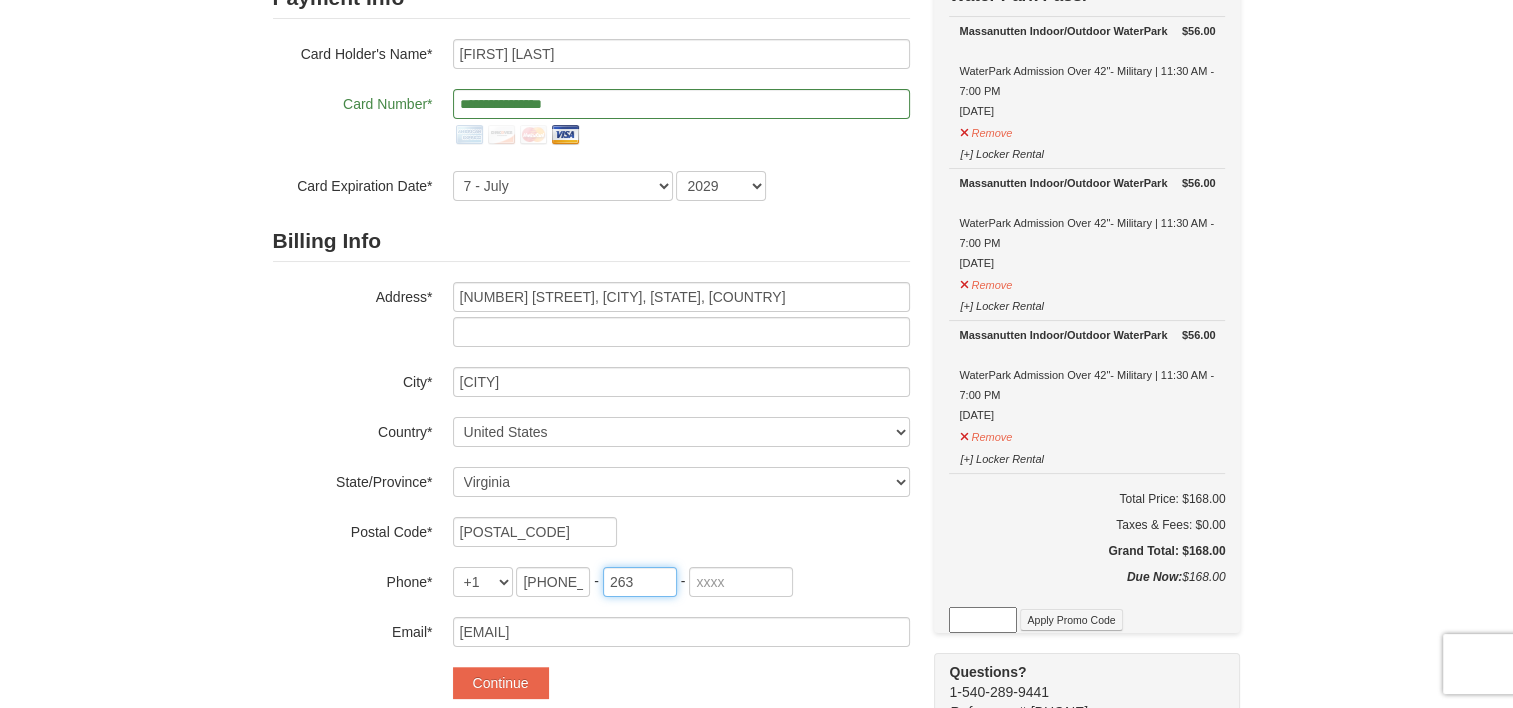 type on "1216" 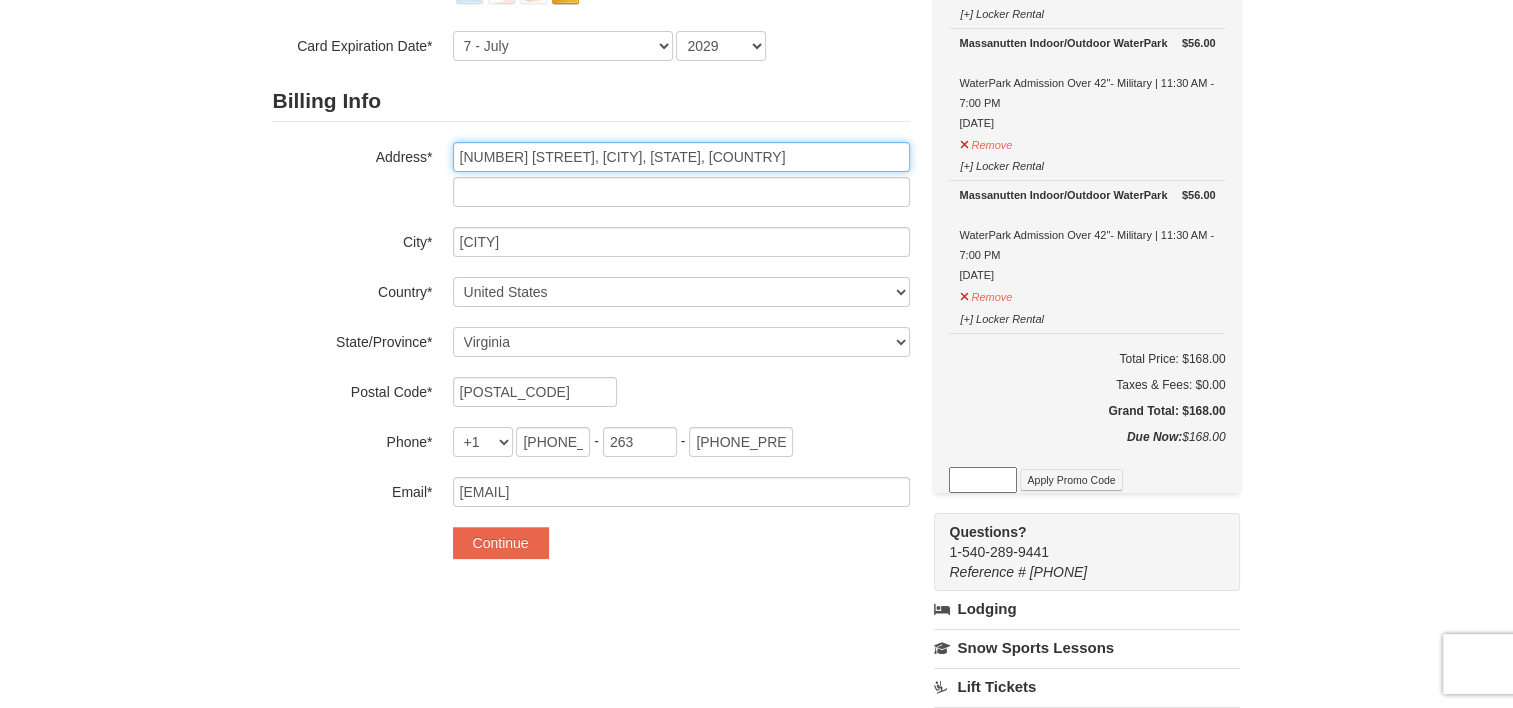 scroll, scrollTop: 400, scrollLeft: 0, axis: vertical 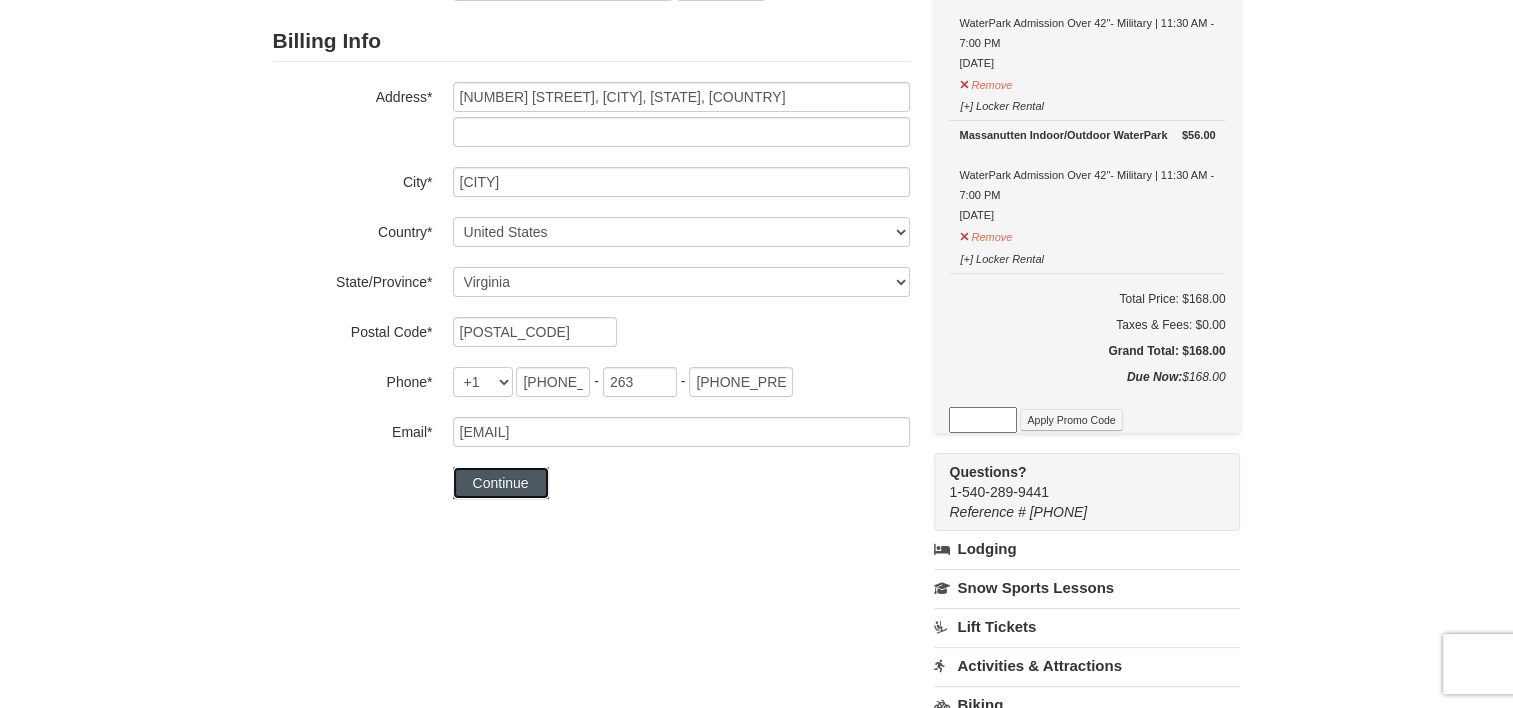 click on "Continue" at bounding box center (501, 483) 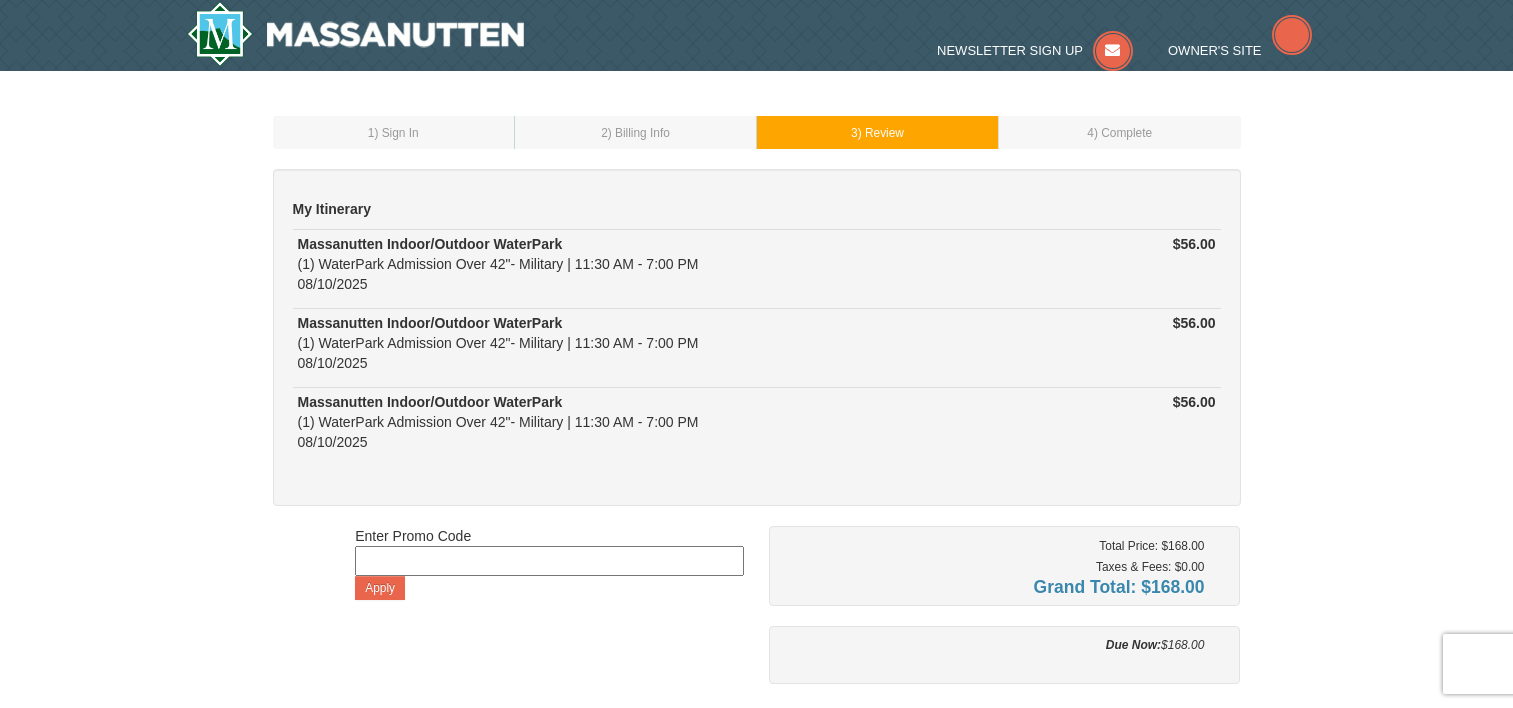 scroll, scrollTop: 0, scrollLeft: 0, axis: both 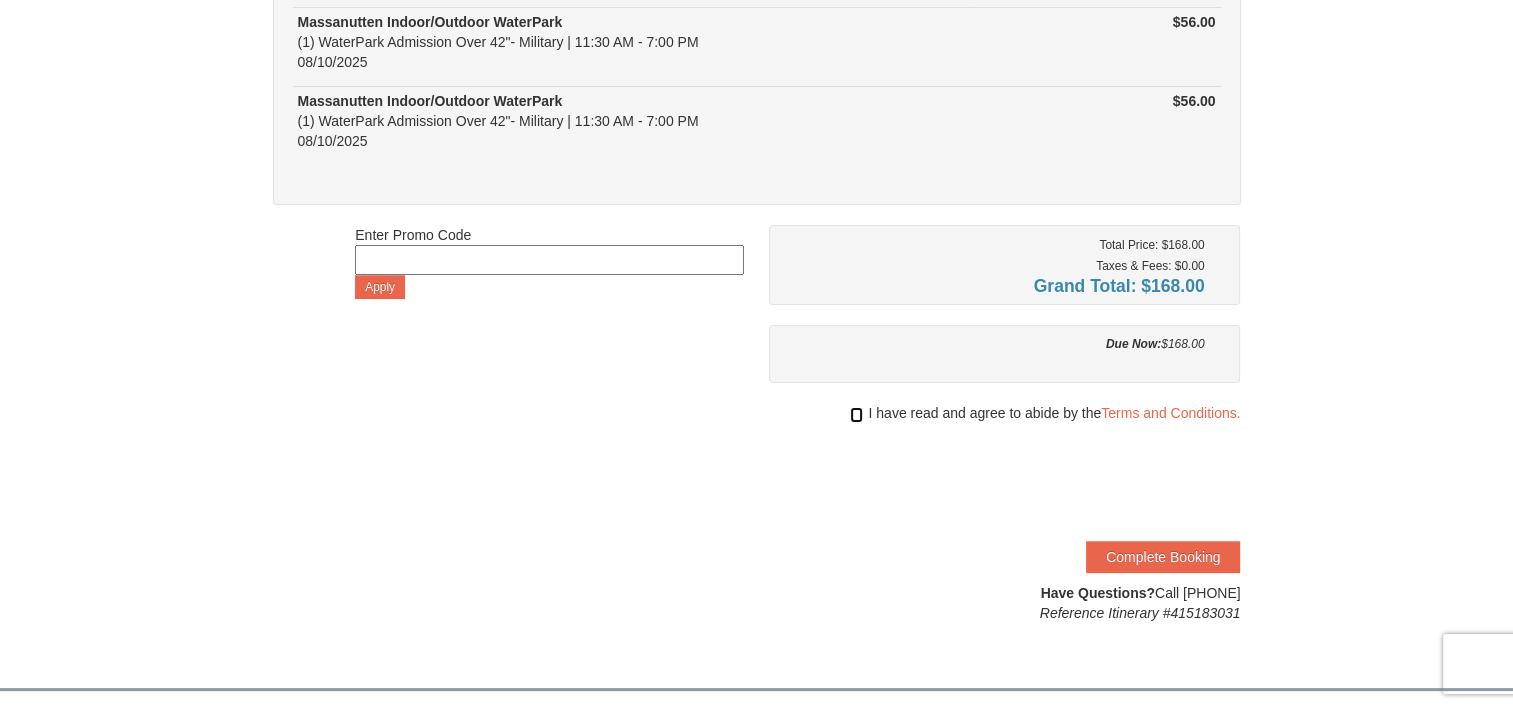 click at bounding box center (856, 415) 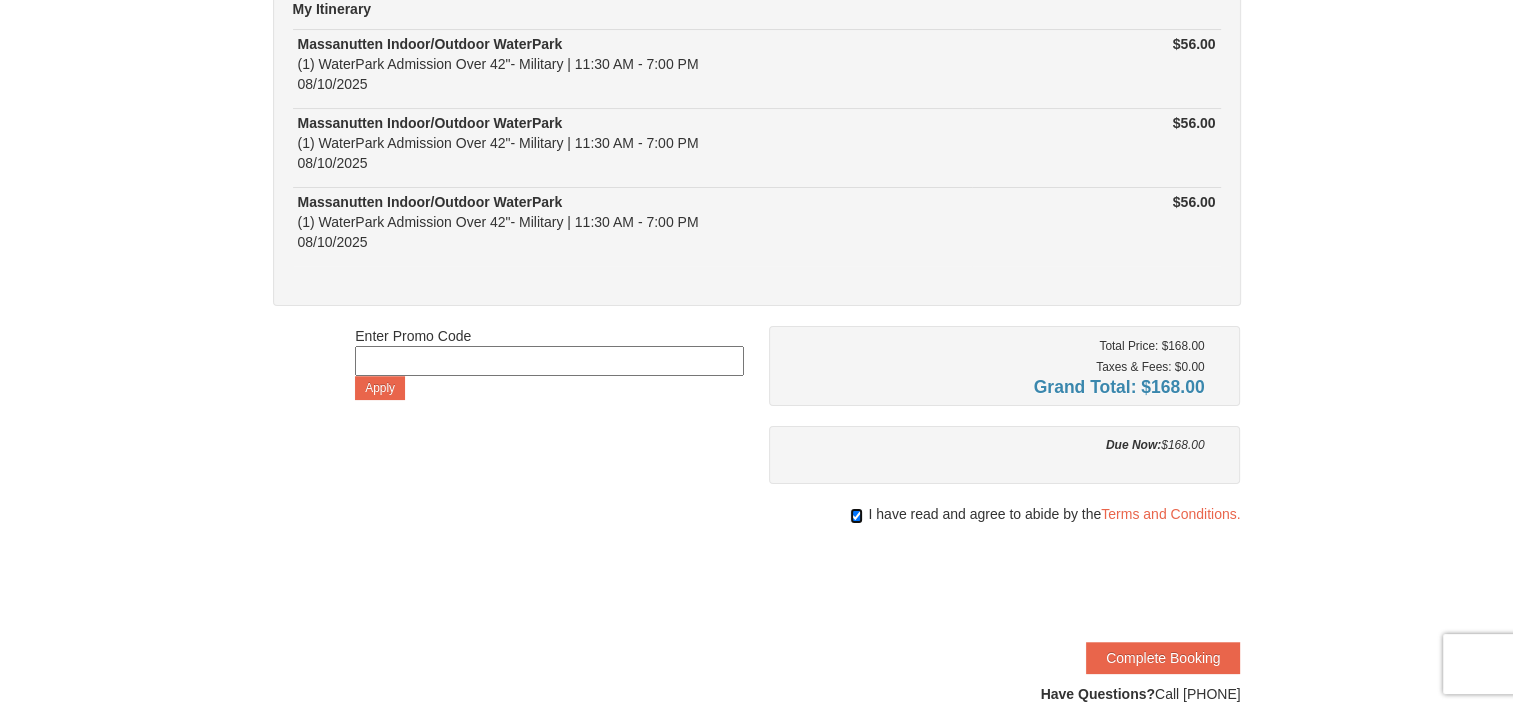 scroll, scrollTop: 200, scrollLeft: 0, axis: vertical 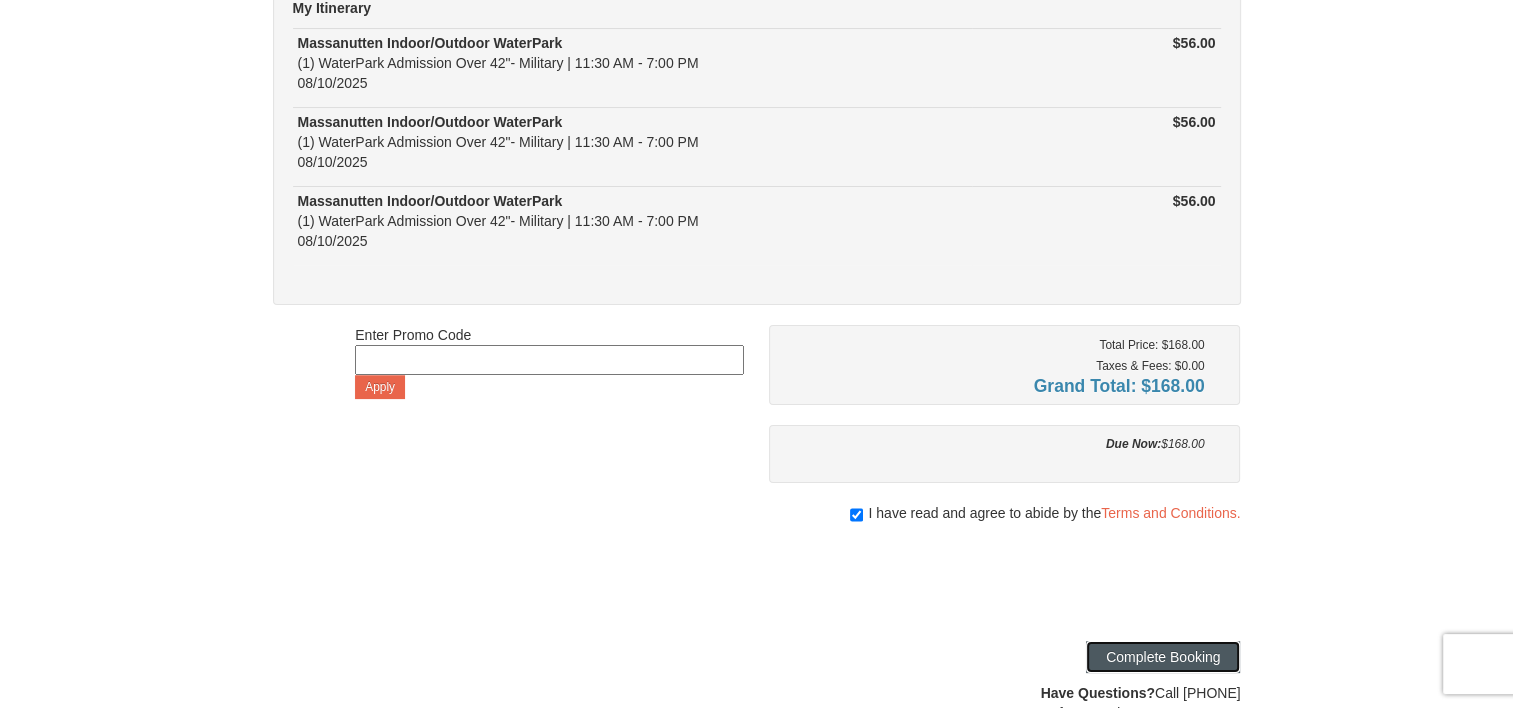 click on "Complete Booking" at bounding box center [1163, 657] 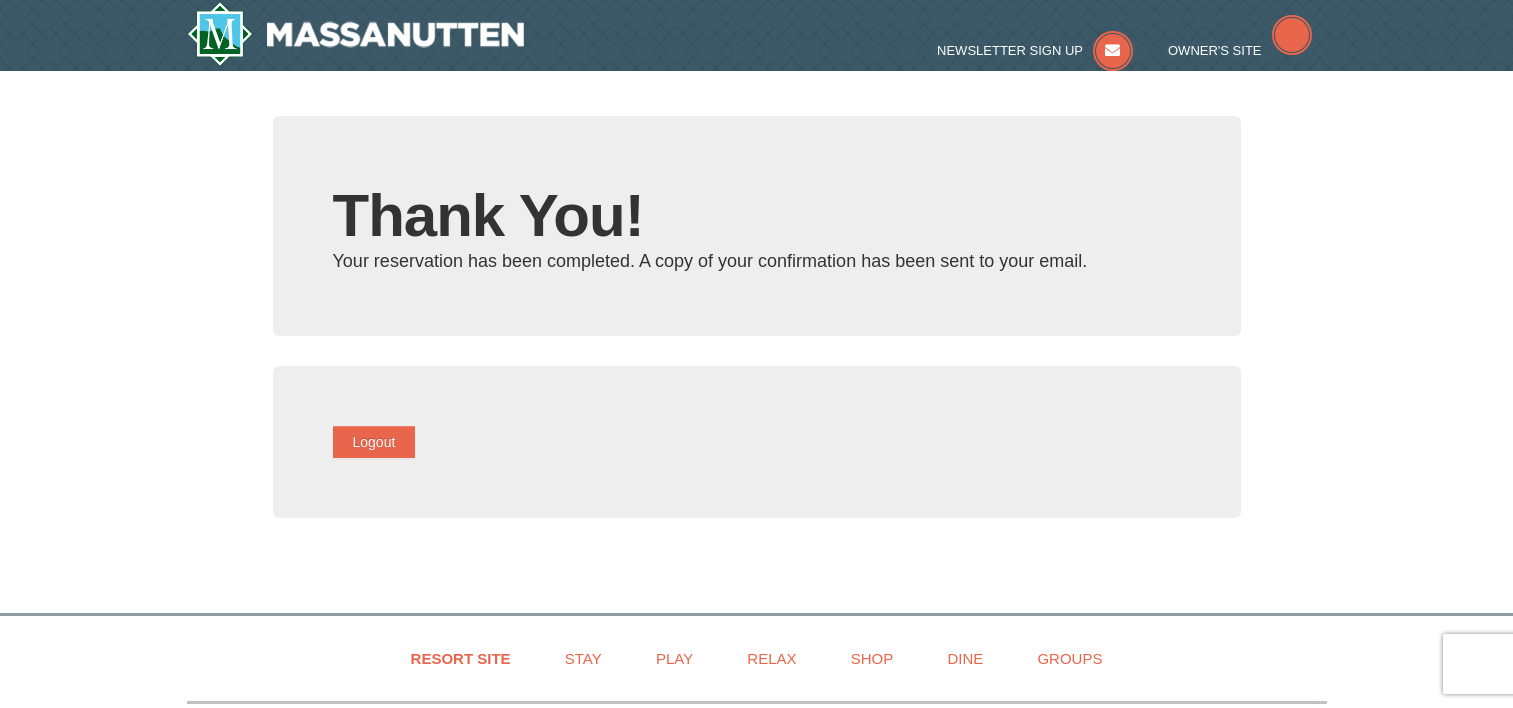 scroll, scrollTop: 0, scrollLeft: 0, axis: both 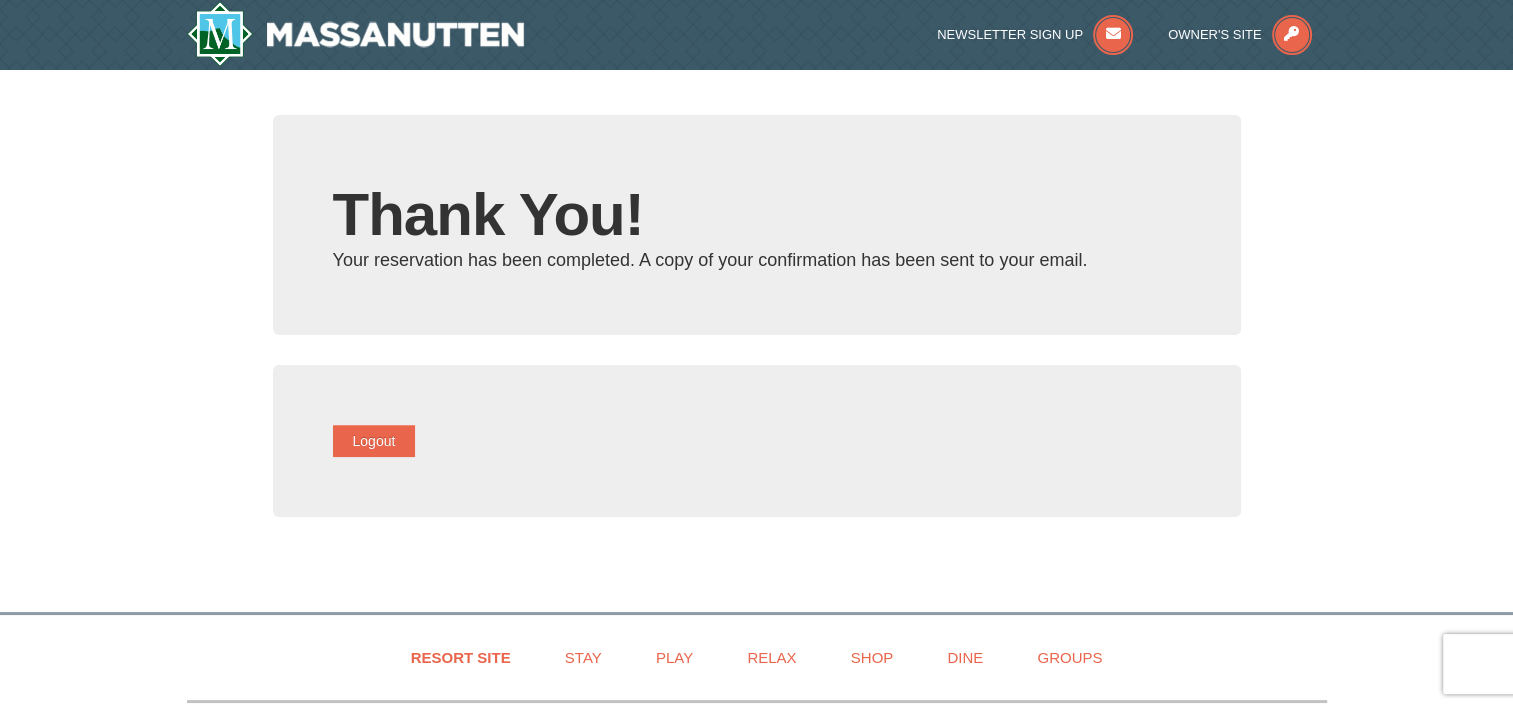 type on "[USERNAME]@example.com" 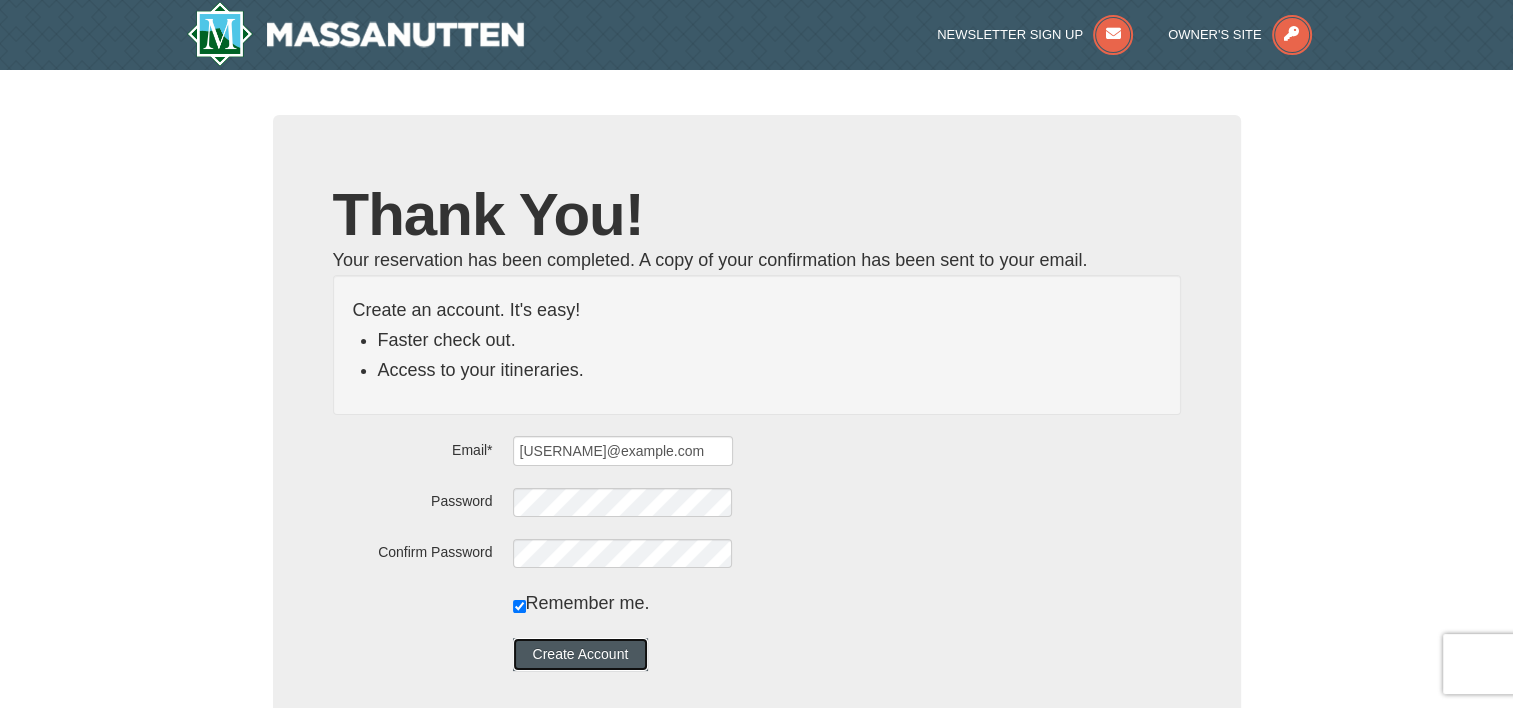 click on "Create Account" at bounding box center (581, 654) 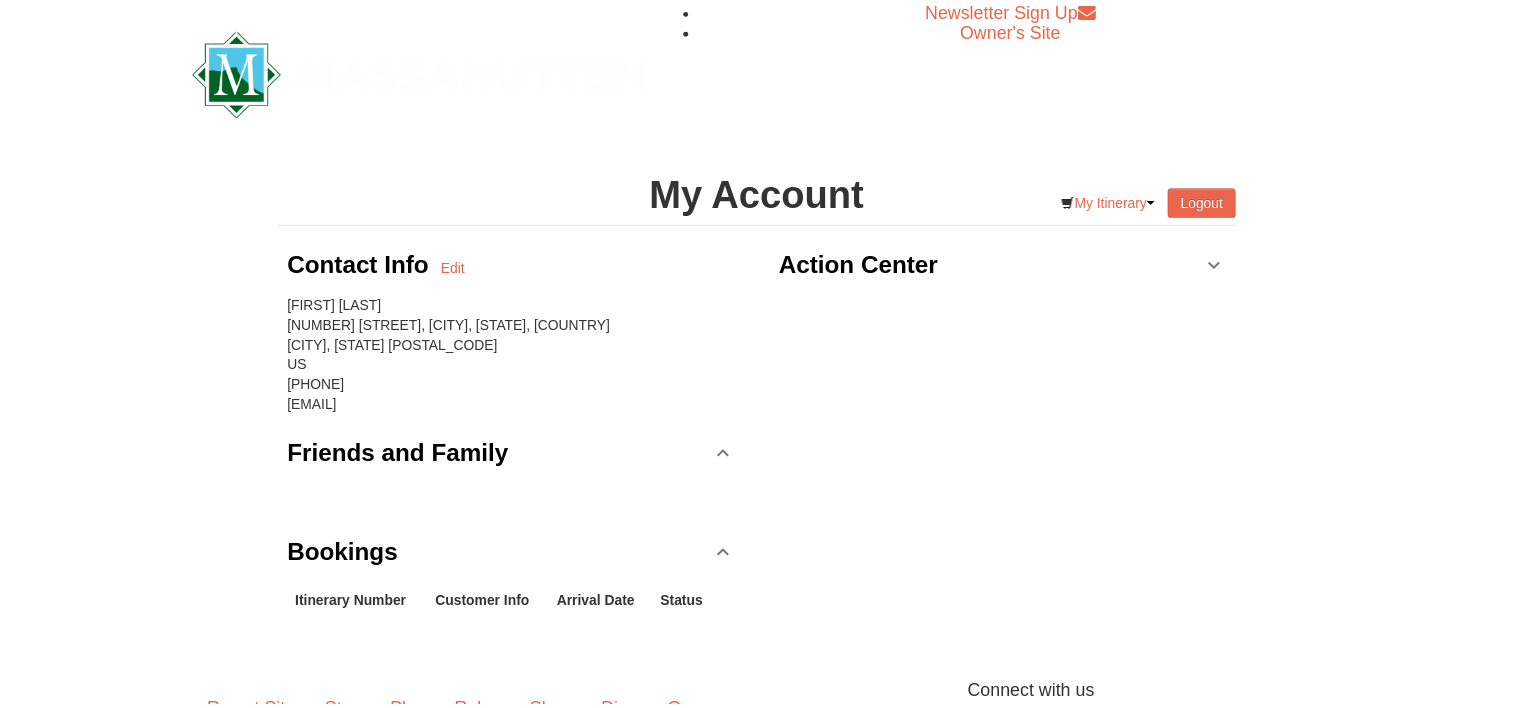 scroll, scrollTop: 0, scrollLeft: 0, axis: both 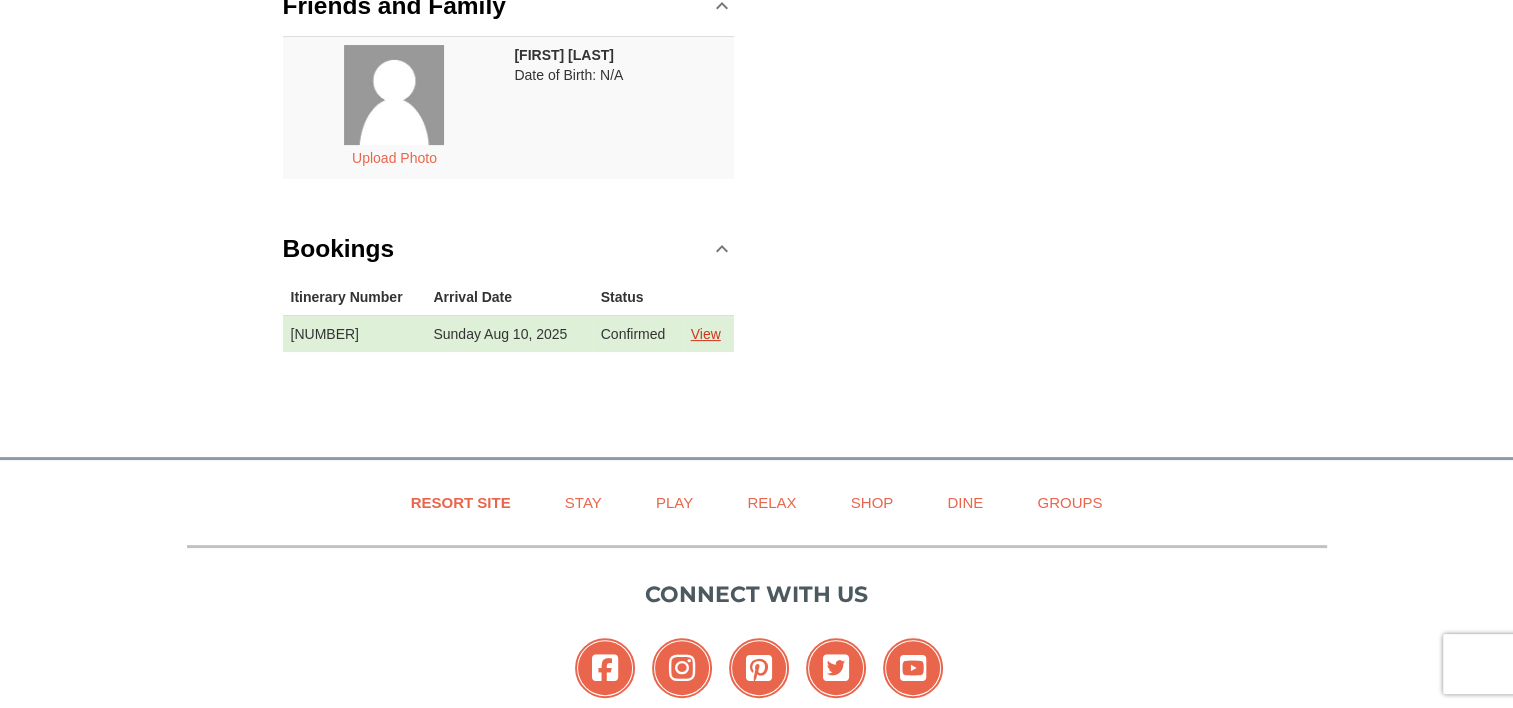 click on "View" at bounding box center [706, 334] 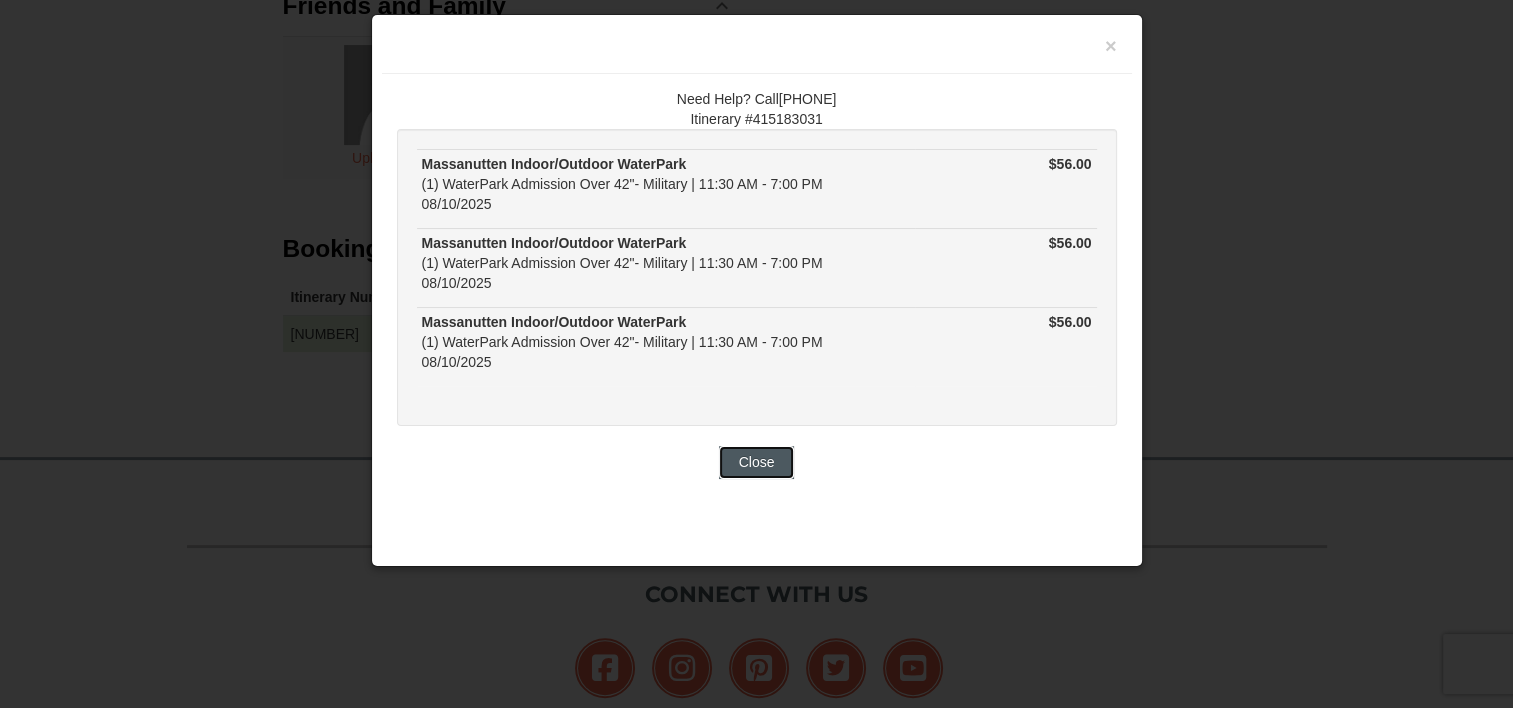 click on "Close" at bounding box center [757, 462] 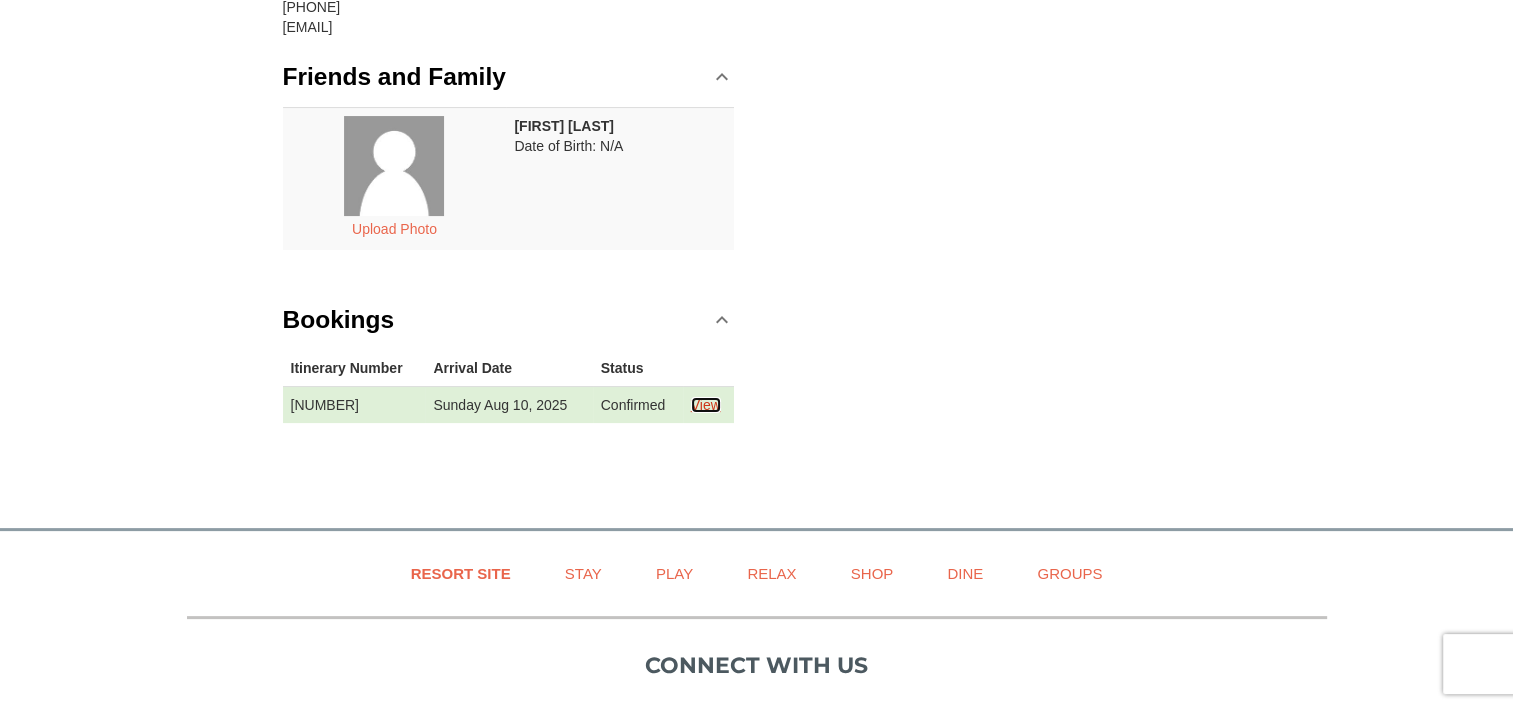 scroll, scrollTop: 0, scrollLeft: 0, axis: both 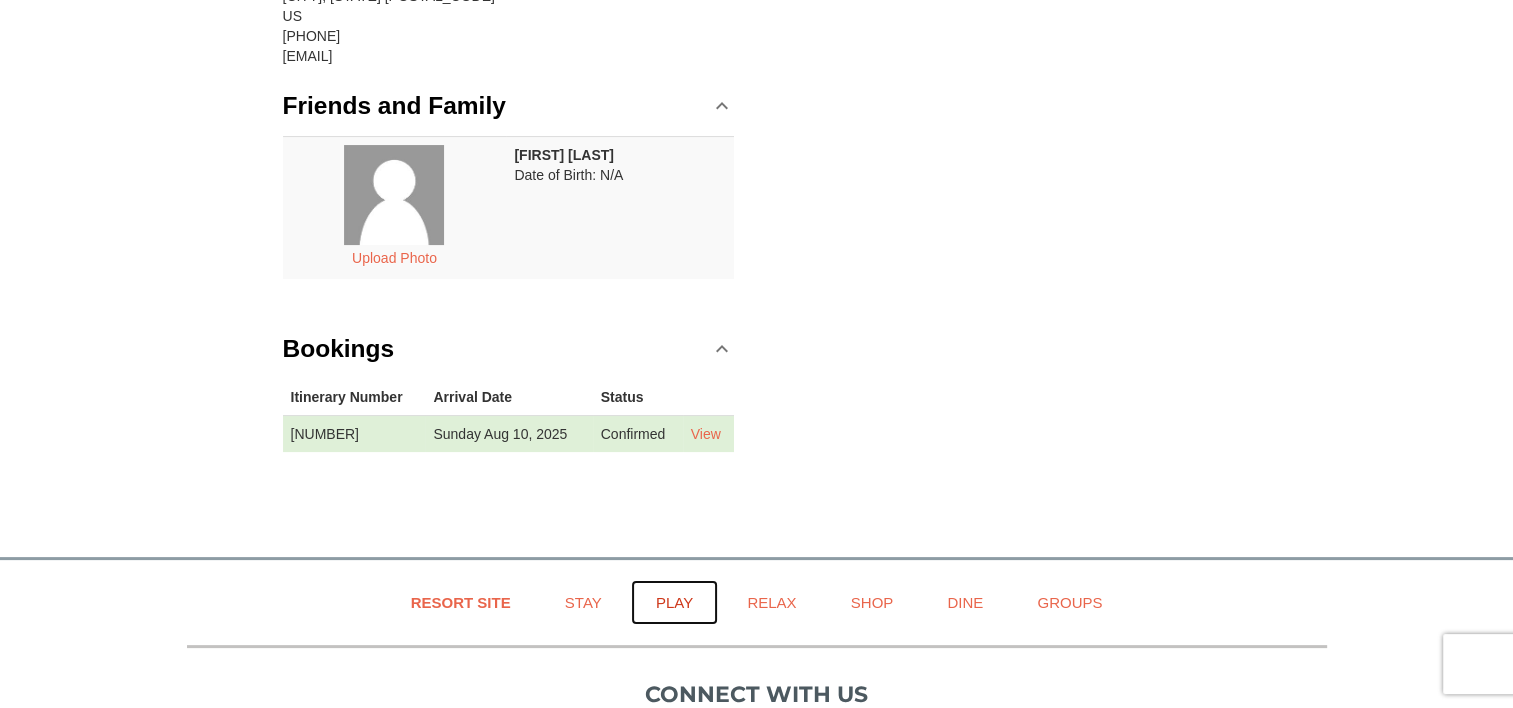 click on "Play" at bounding box center (674, 602) 